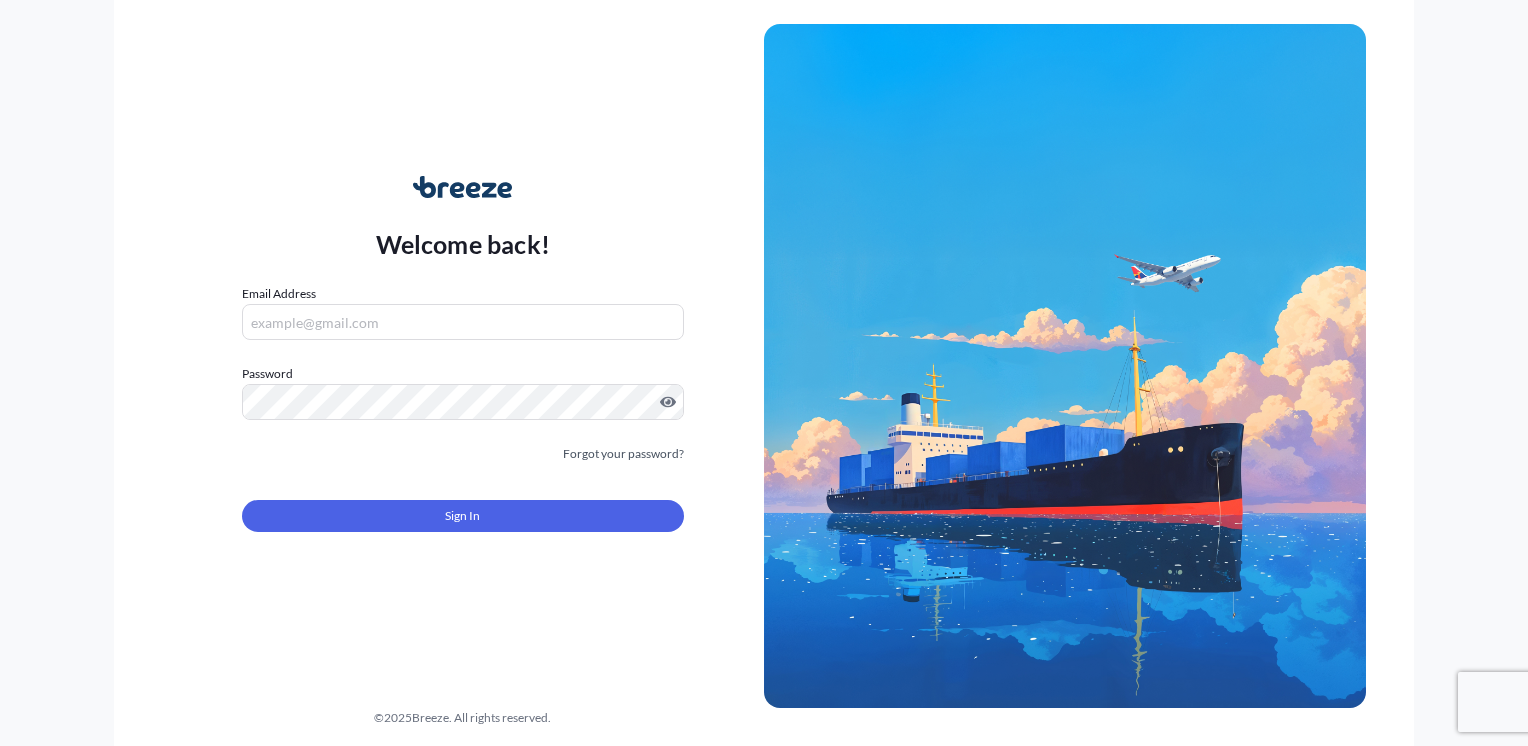 scroll, scrollTop: 0, scrollLeft: 0, axis: both 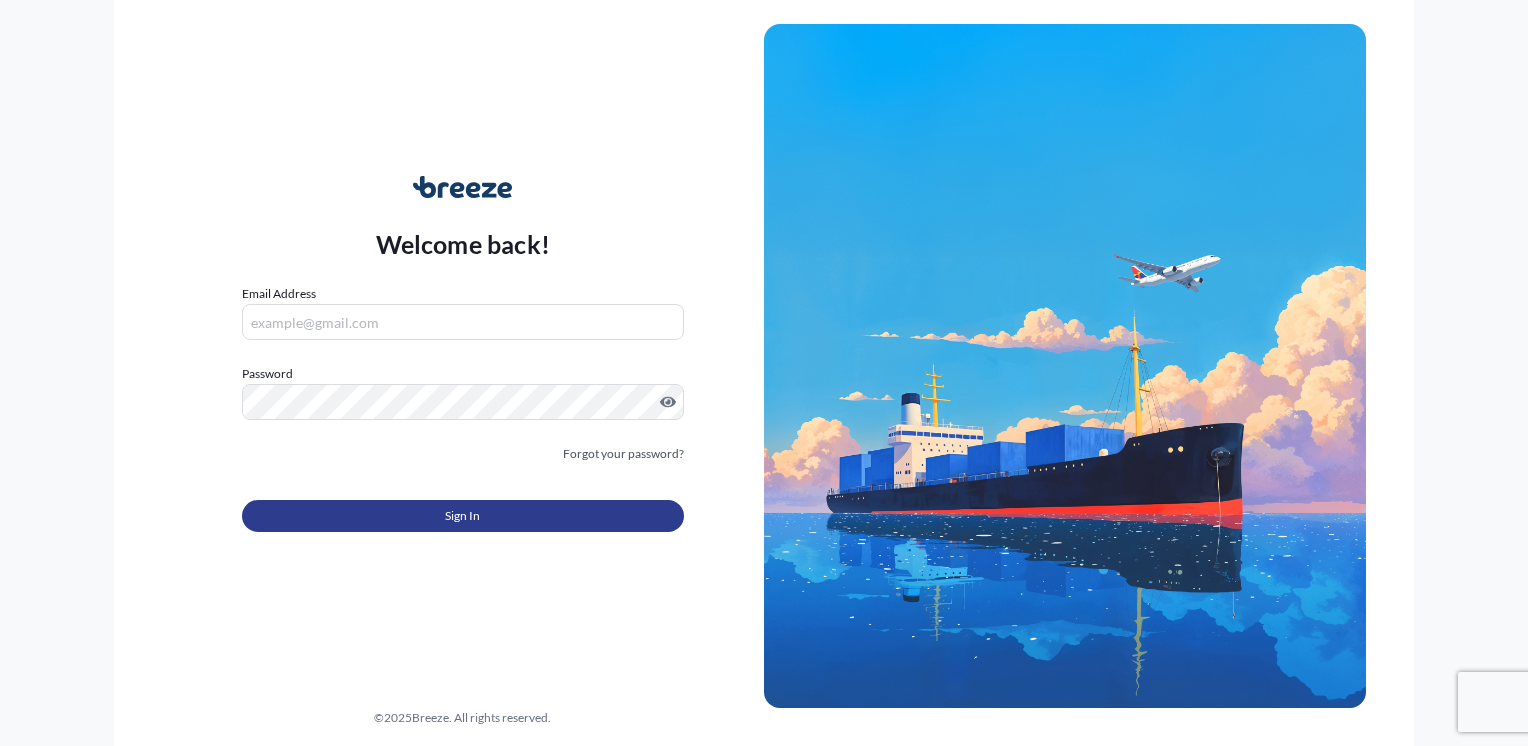 type on "[EMAIL]" 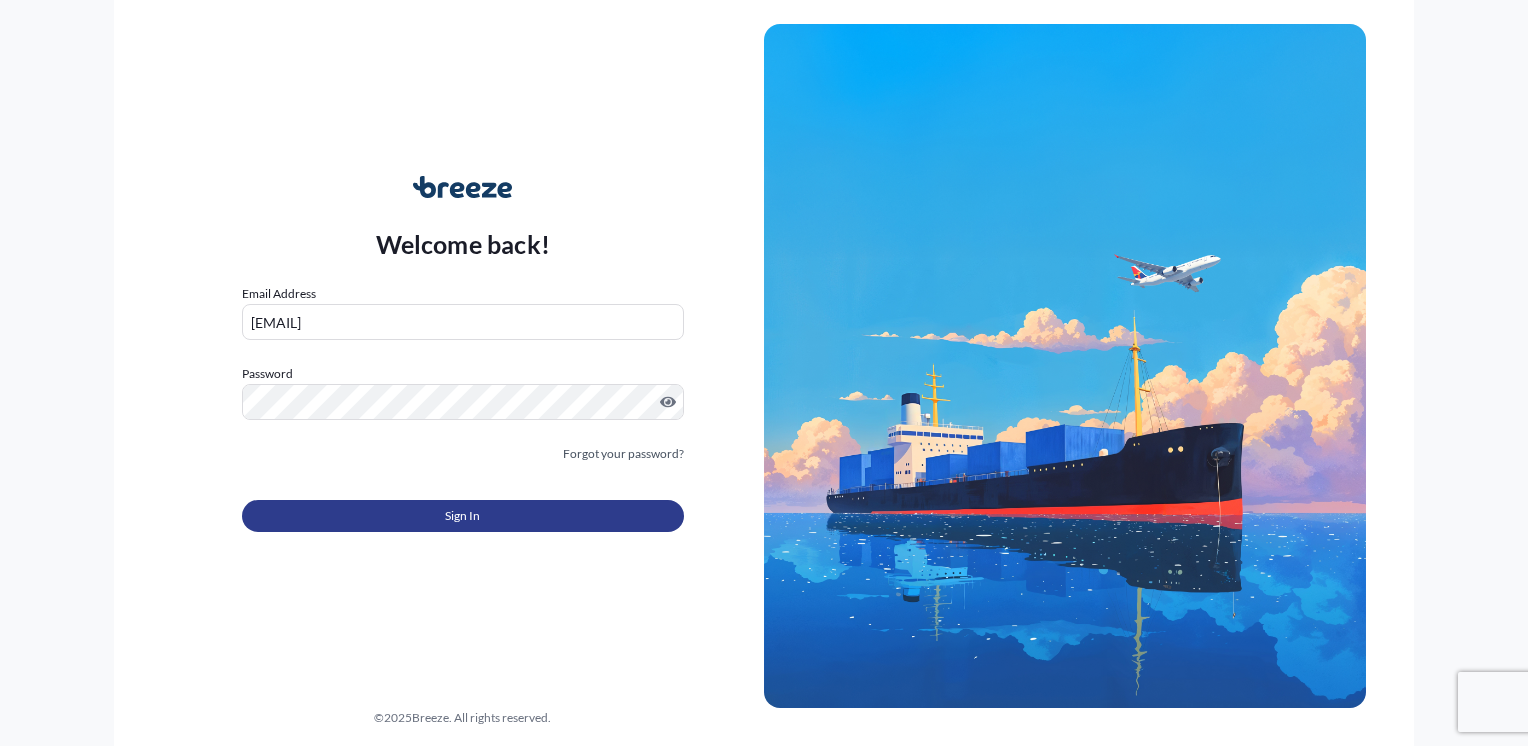 click on "Sign In" at bounding box center (463, 516) 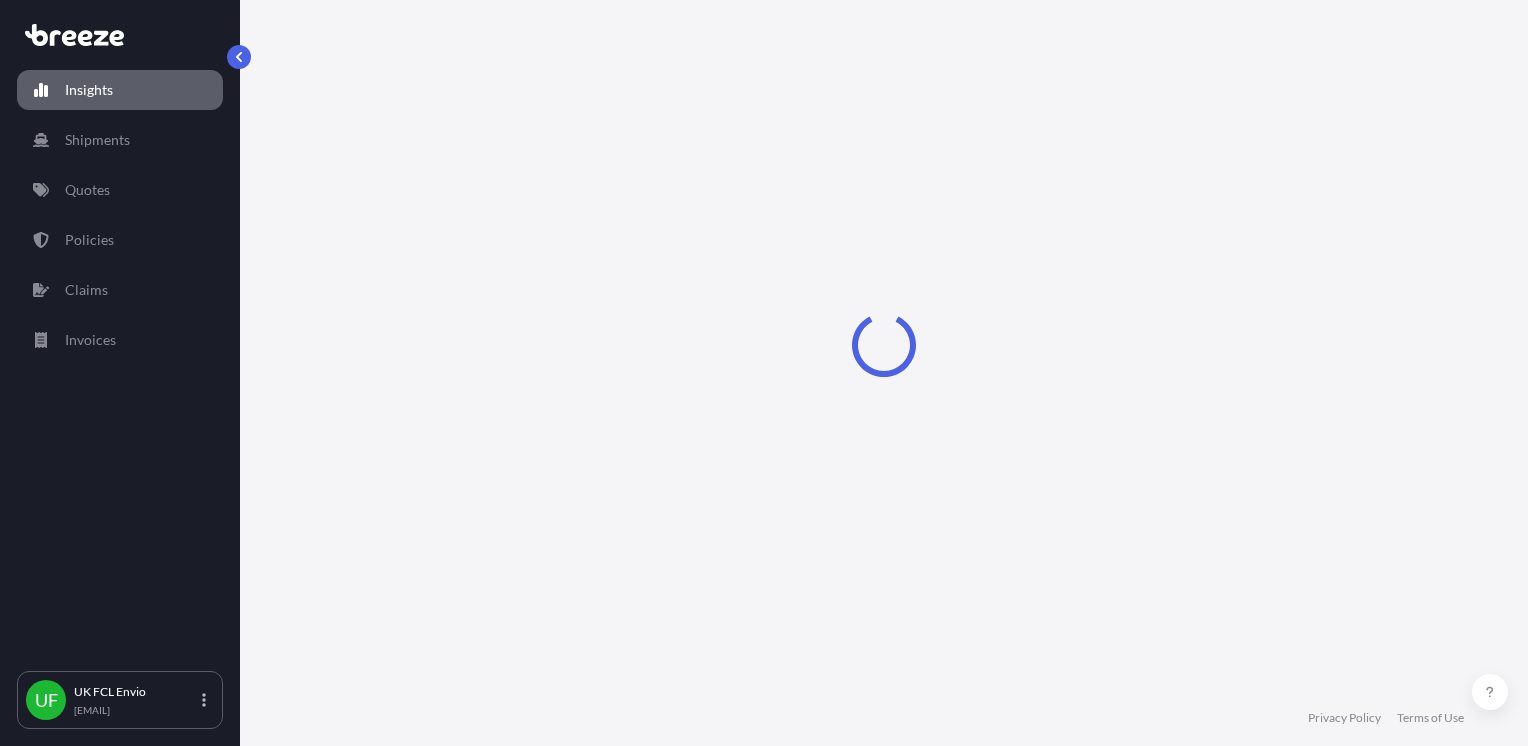 select on "2025" 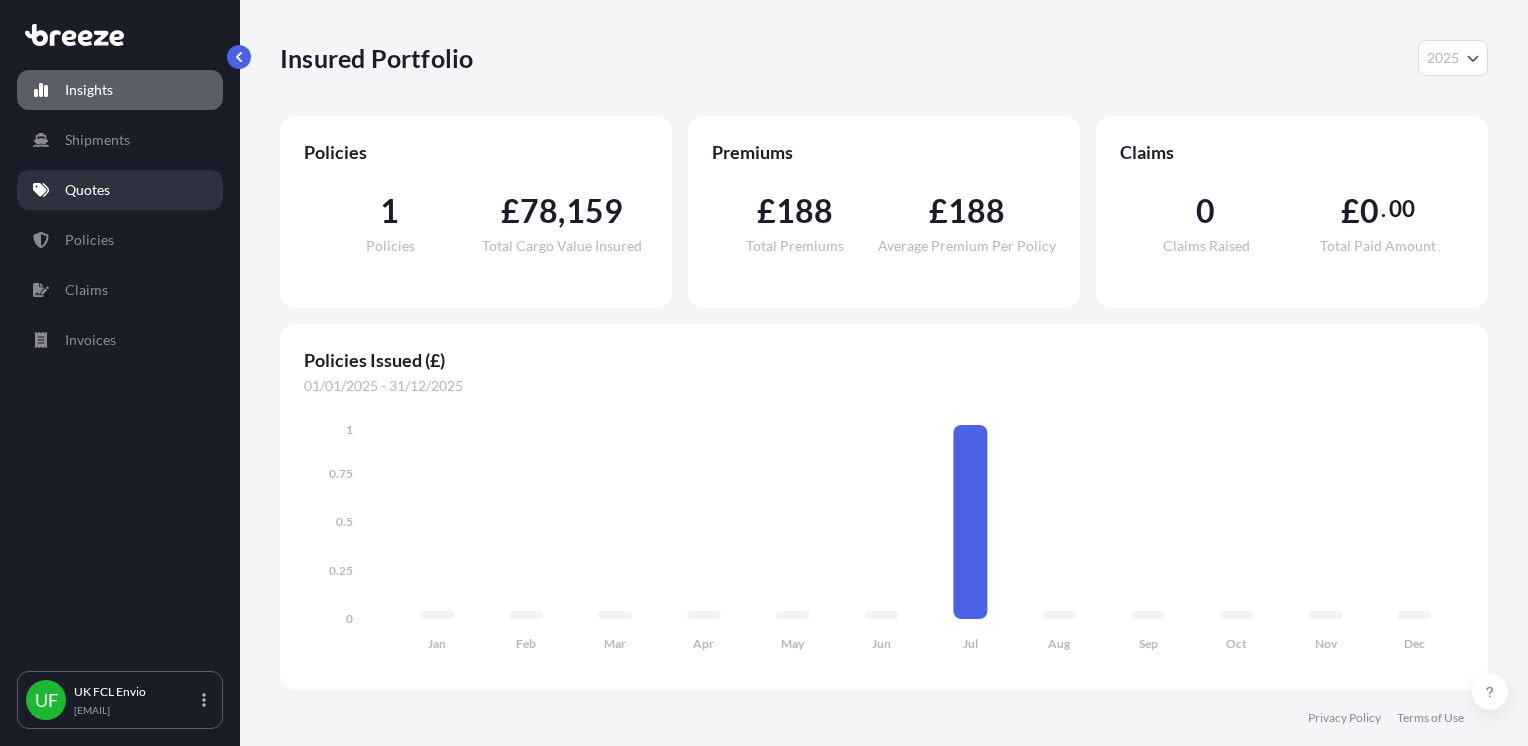 click on "Quotes" at bounding box center (120, 190) 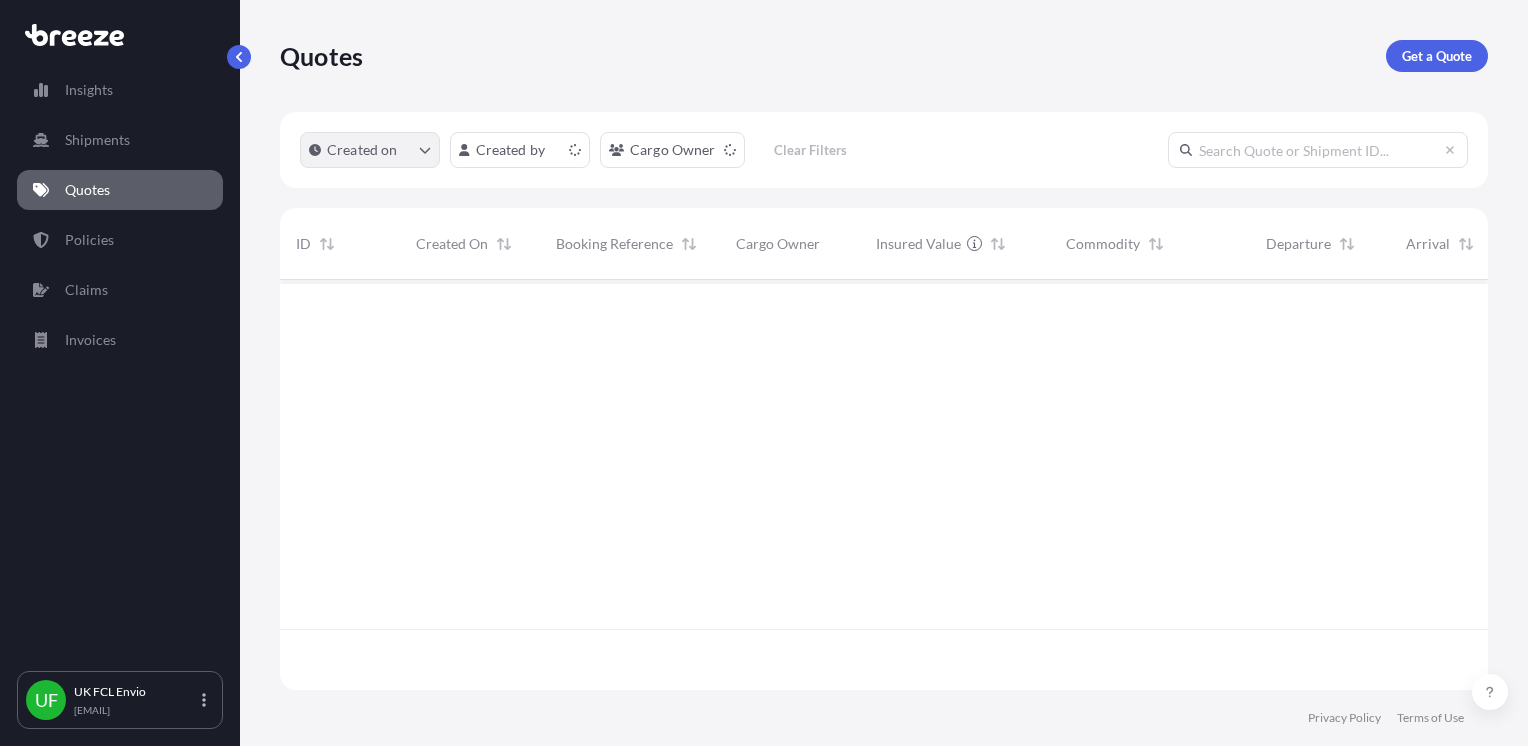 scroll, scrollTop: 16, scrollLeft: 16, axis: both 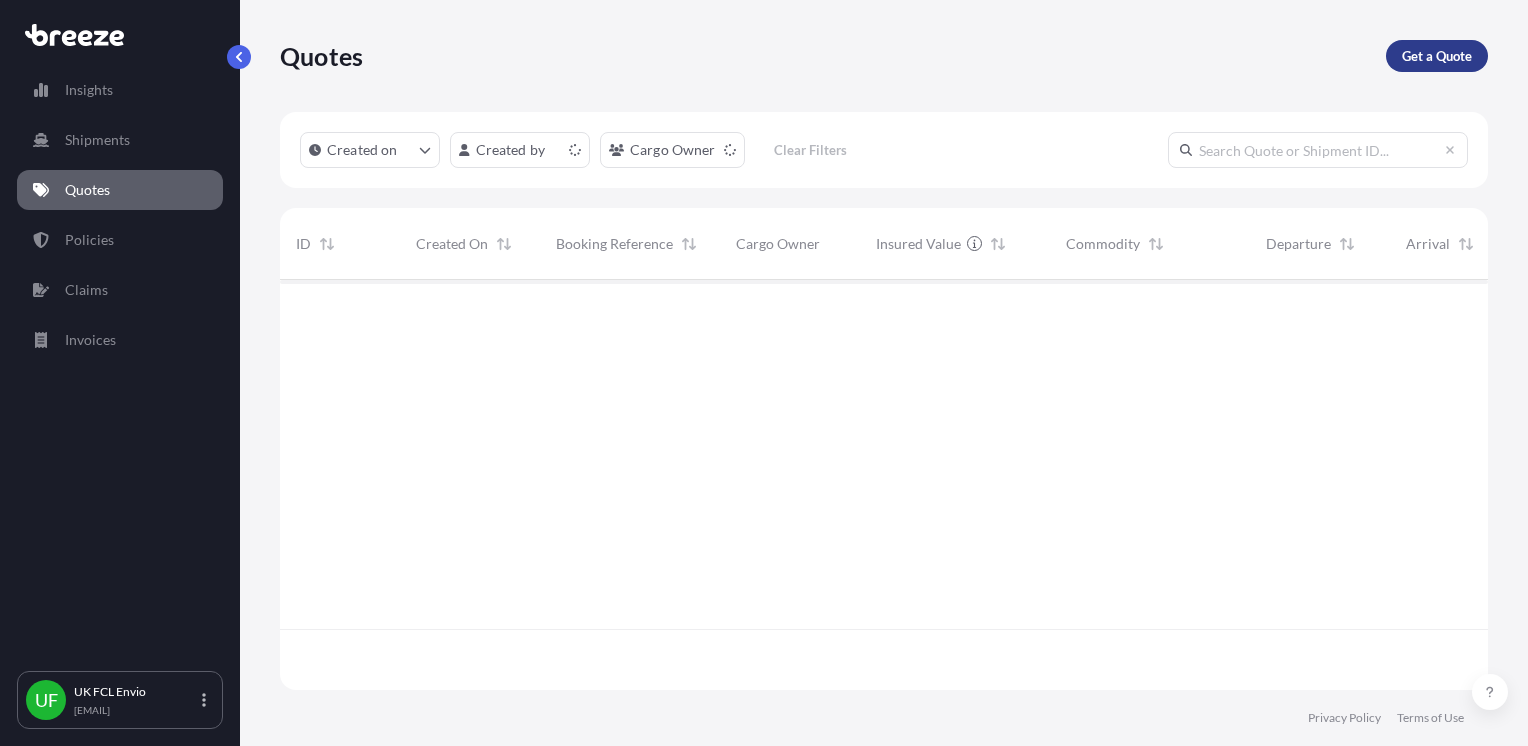 click on "Get a Quote" at bounding box center [1437, 56] 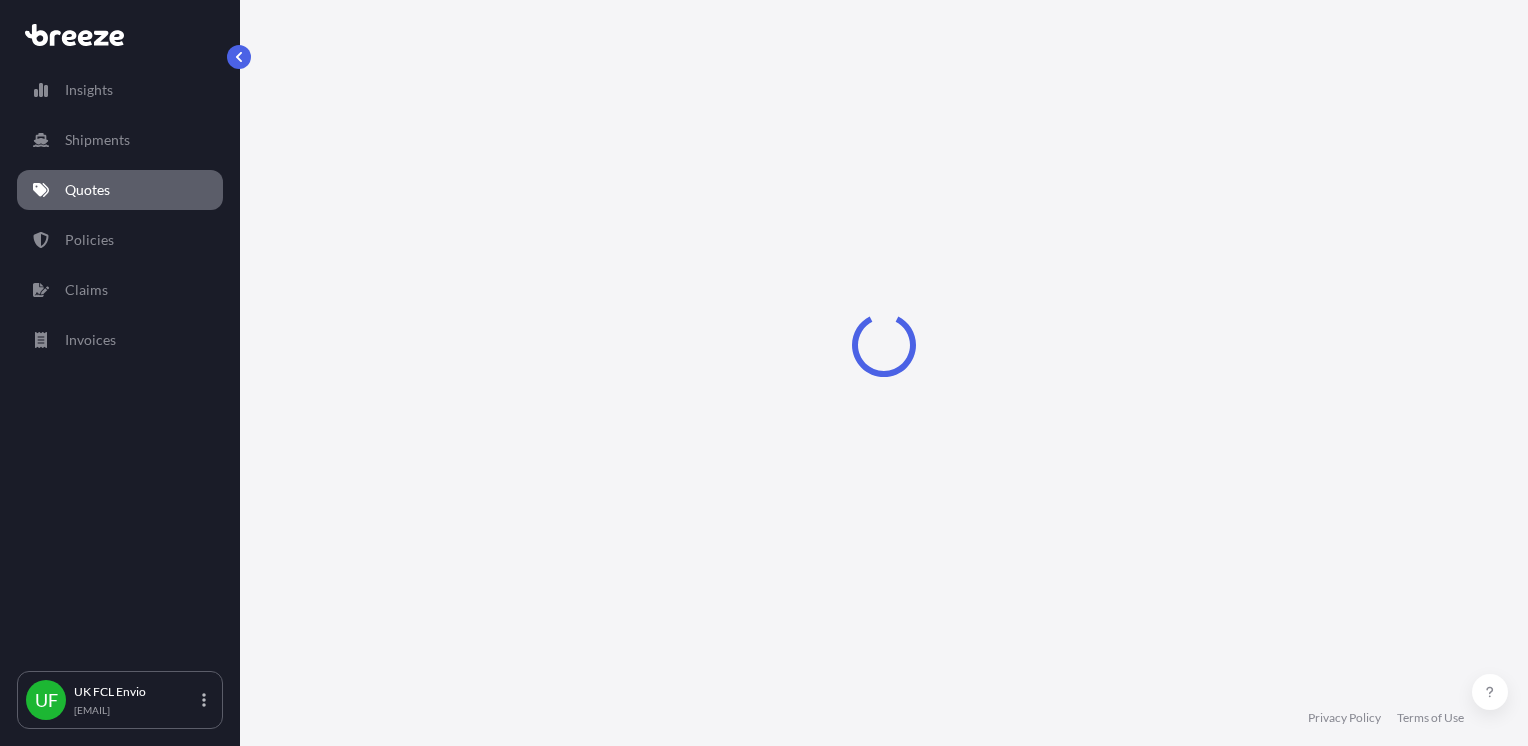 select on "Road" 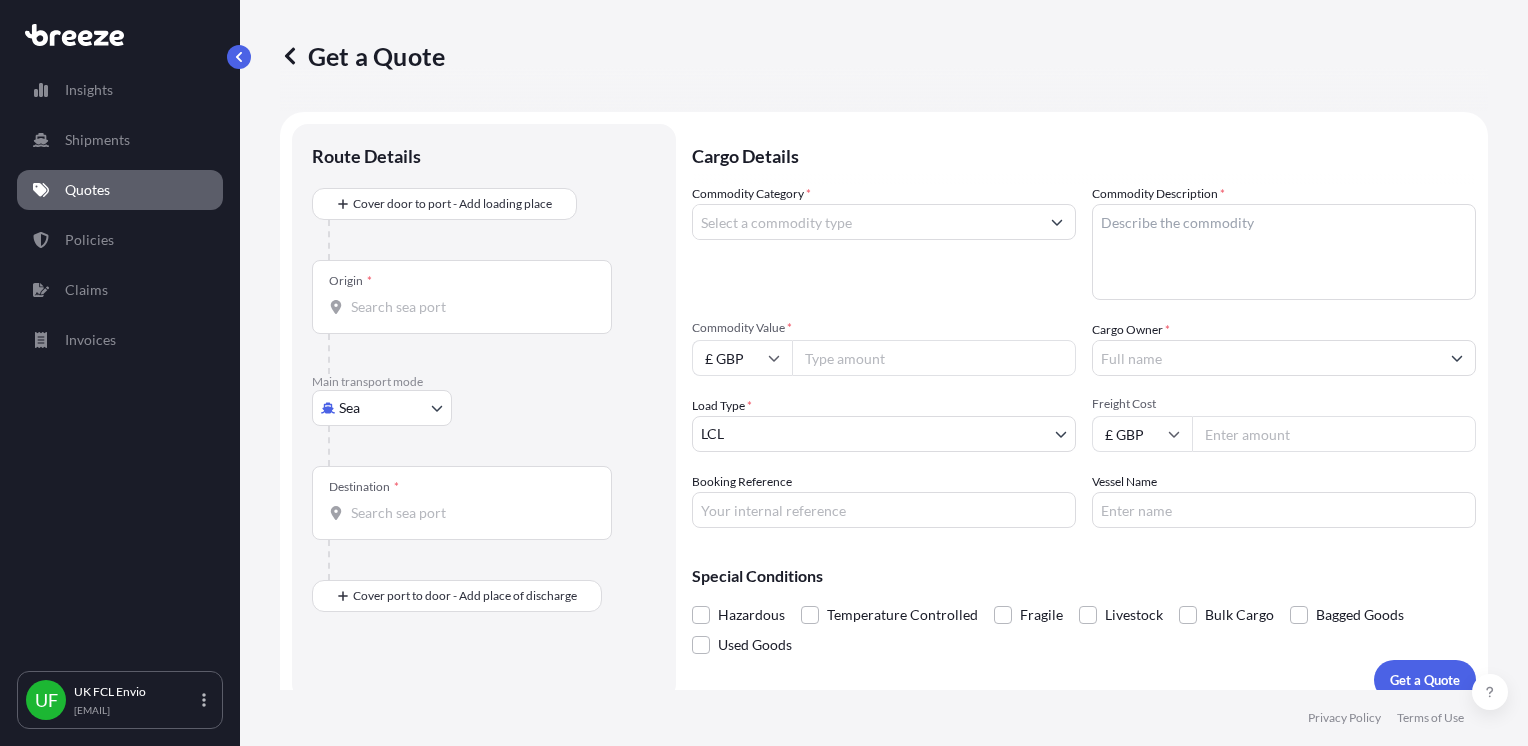 scroll, scrollTop: 21, scrollLeft: 0, axis: vertical 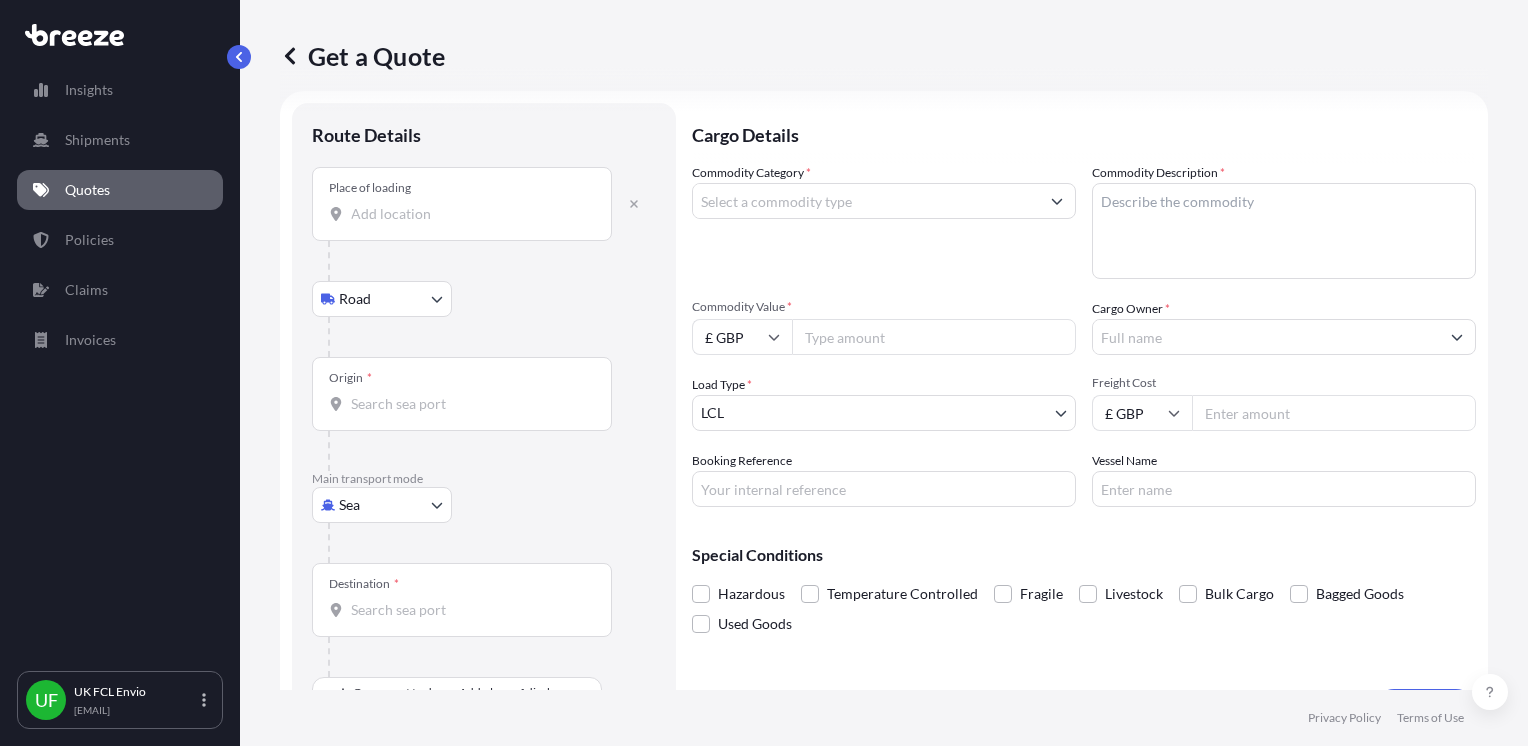 click on "Place of loading" at bounding box center (469, 214) 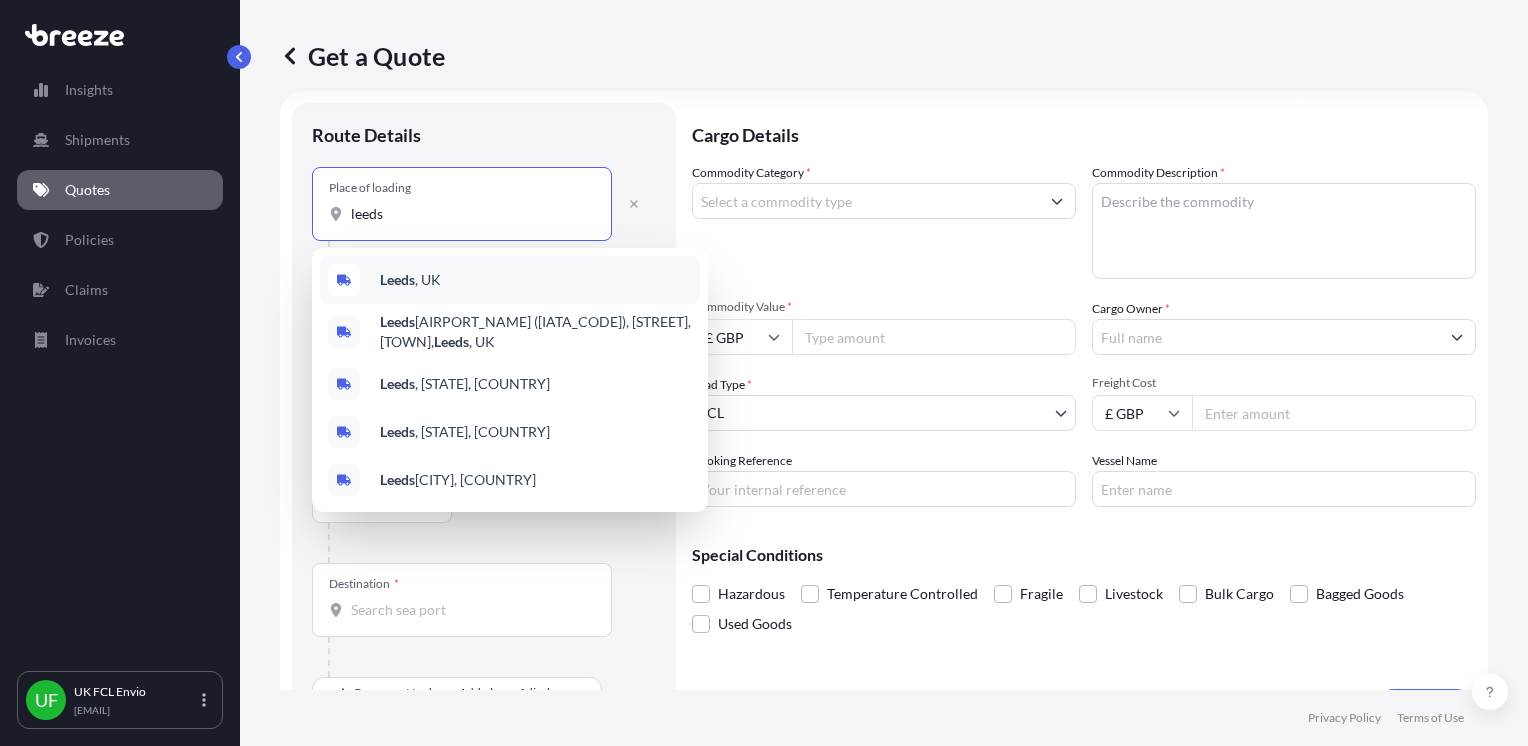 click on "Leeds" at bounding box center [397, 279] 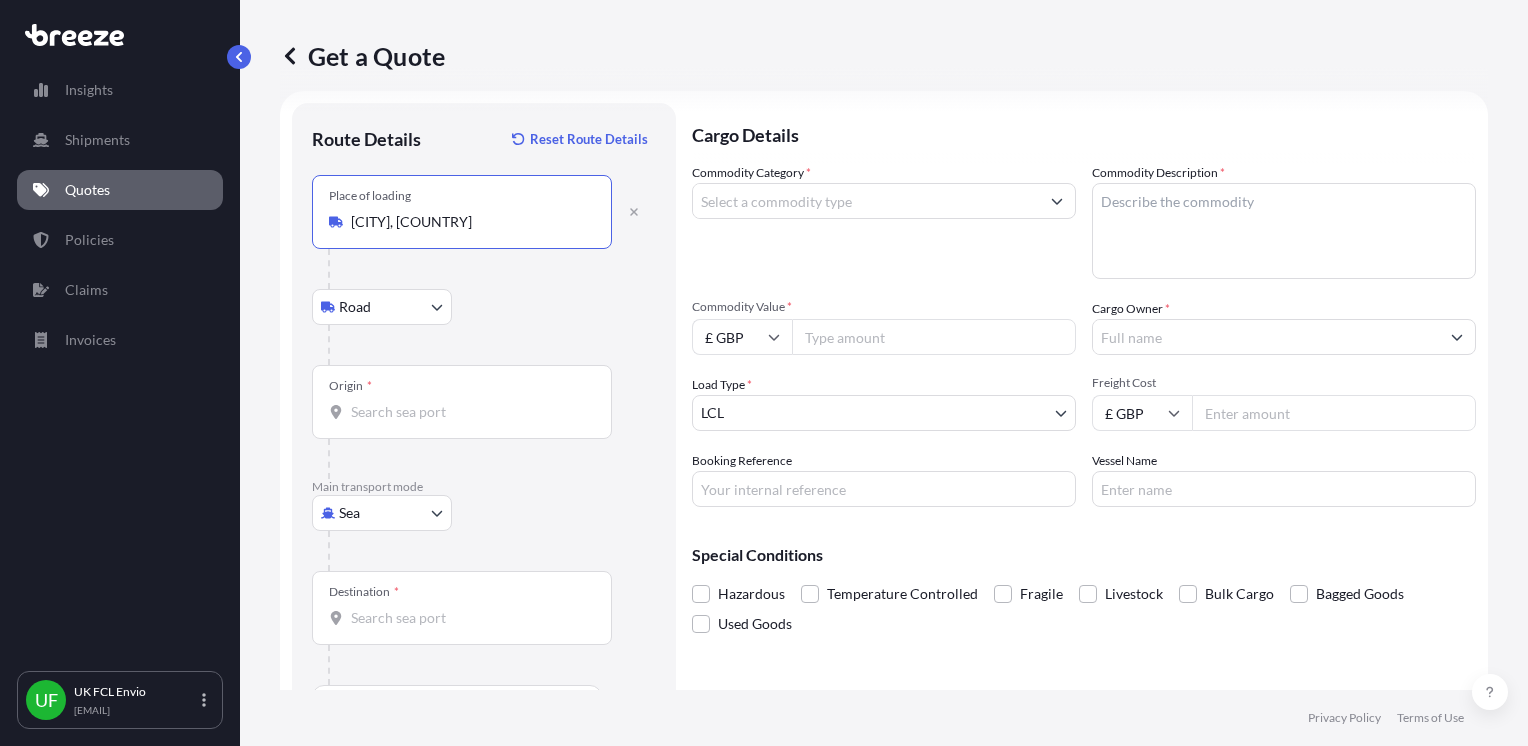 type on "[CITY], [COUNTRY]" 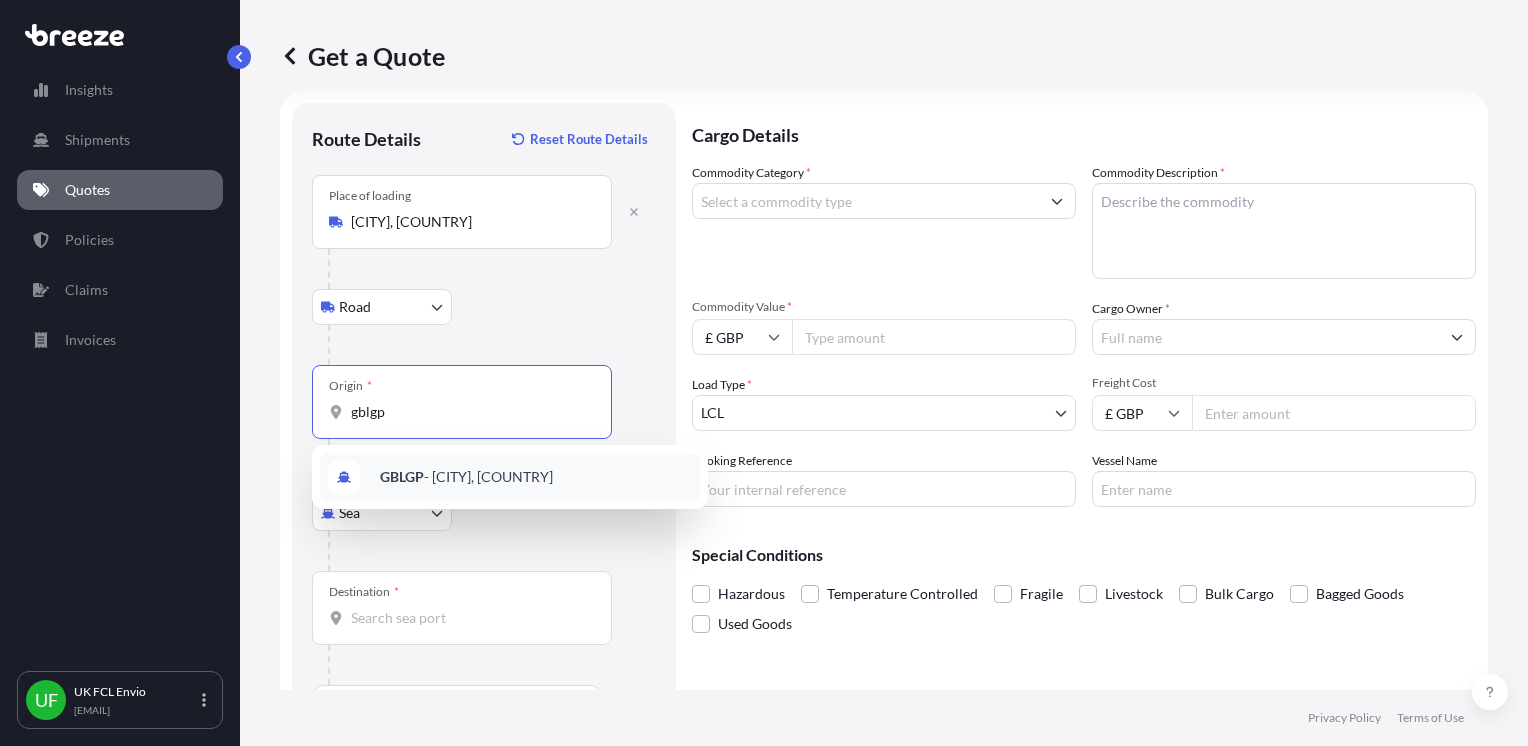click on "GBLGP" at bounding box center (402, 476) 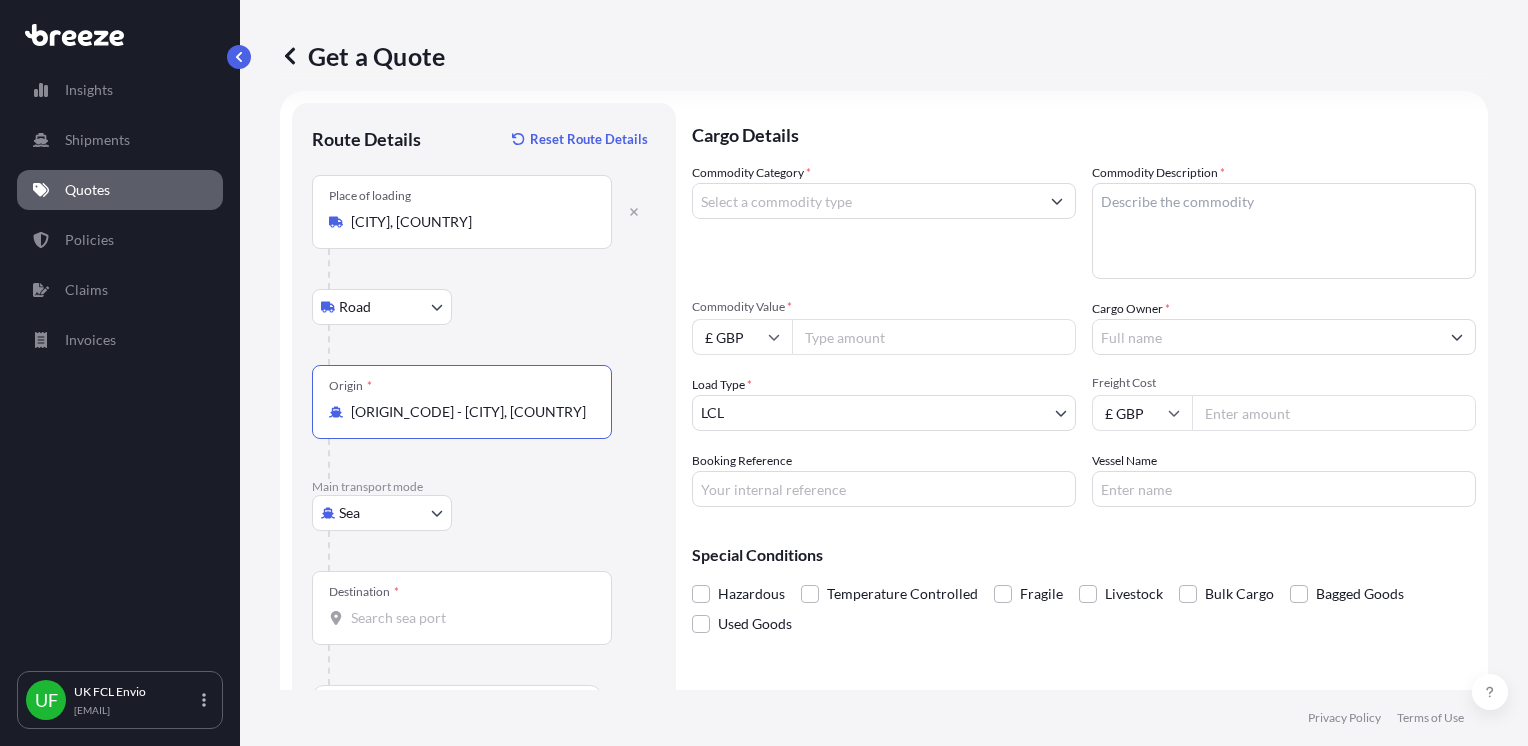 type on "[ORIGIN_CODE] - [CITY], [COUNTRY]" 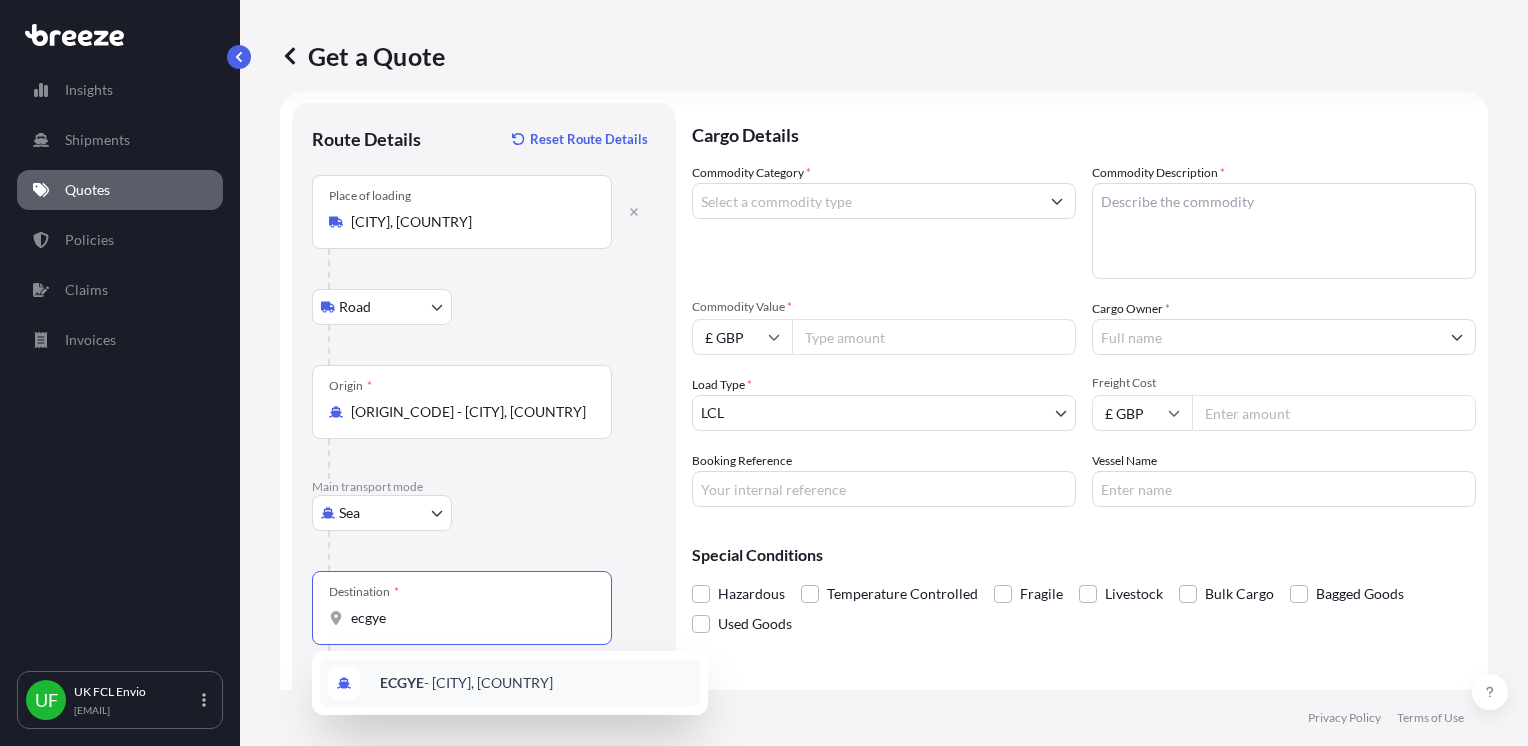 click on "[IATA_CODE]  - [CITY], [COUNTRY]" at bounding box center [466, 683] 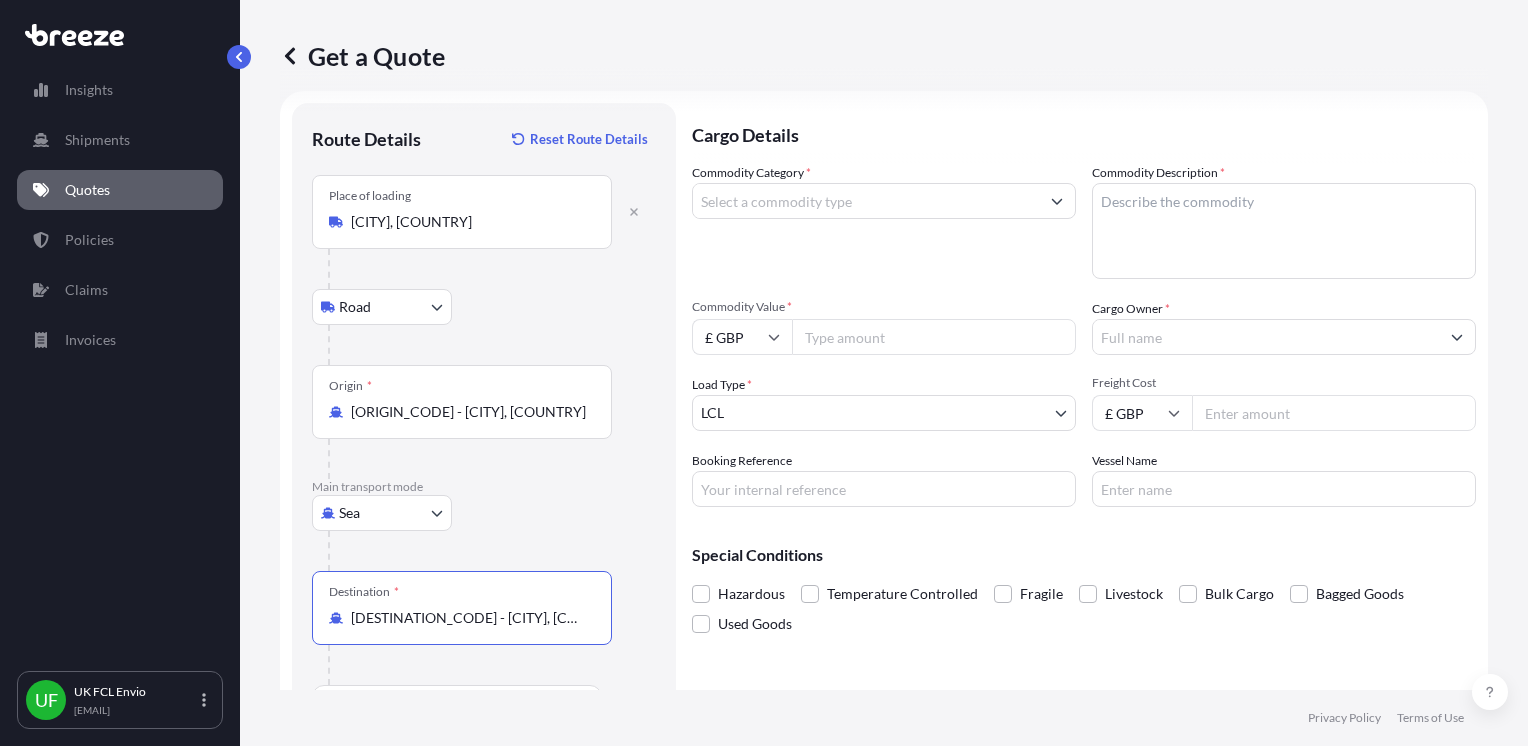 type on "[DESTINATION_CODE] - [CITY], [COUNTRY]" 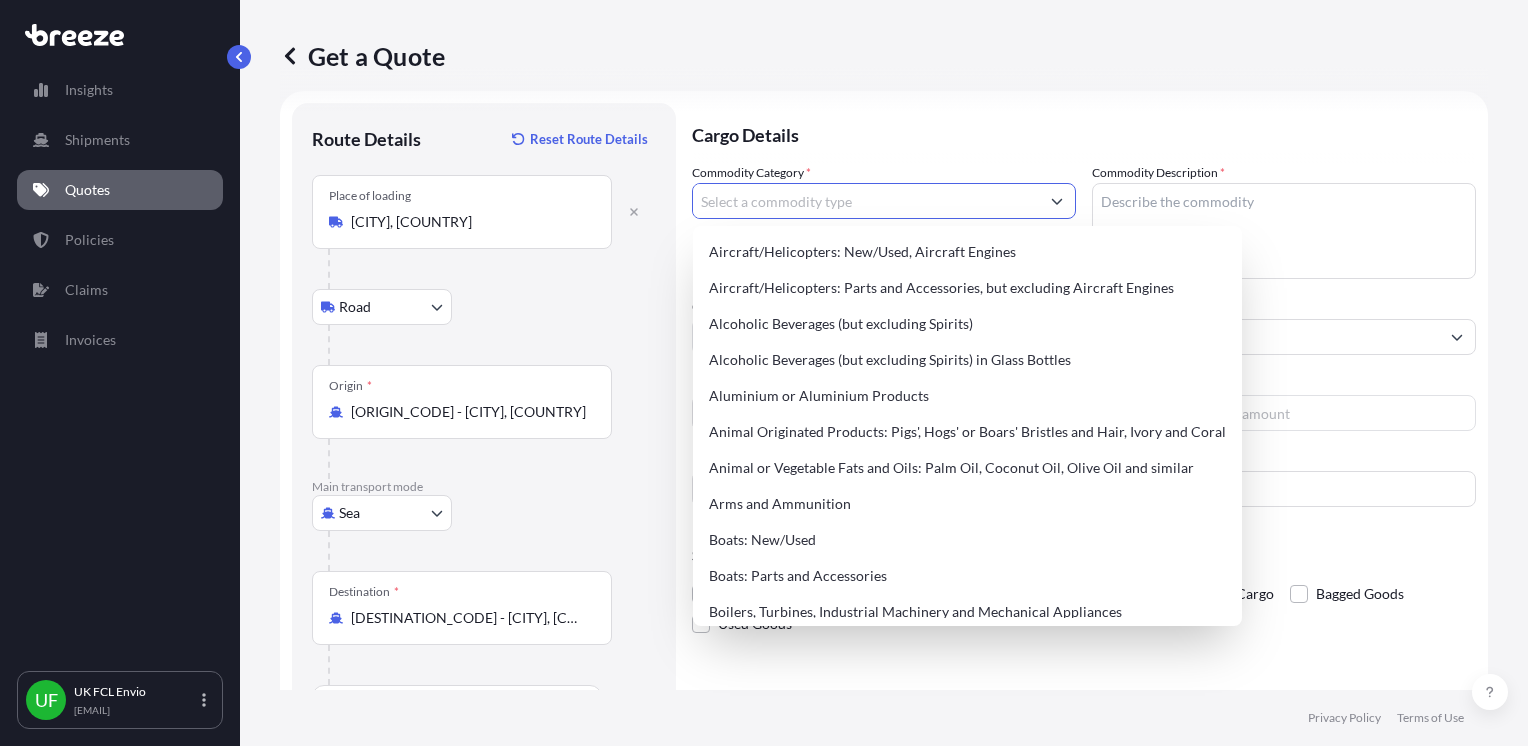click on "Commodity Category *" at bounding box center (866, 201) 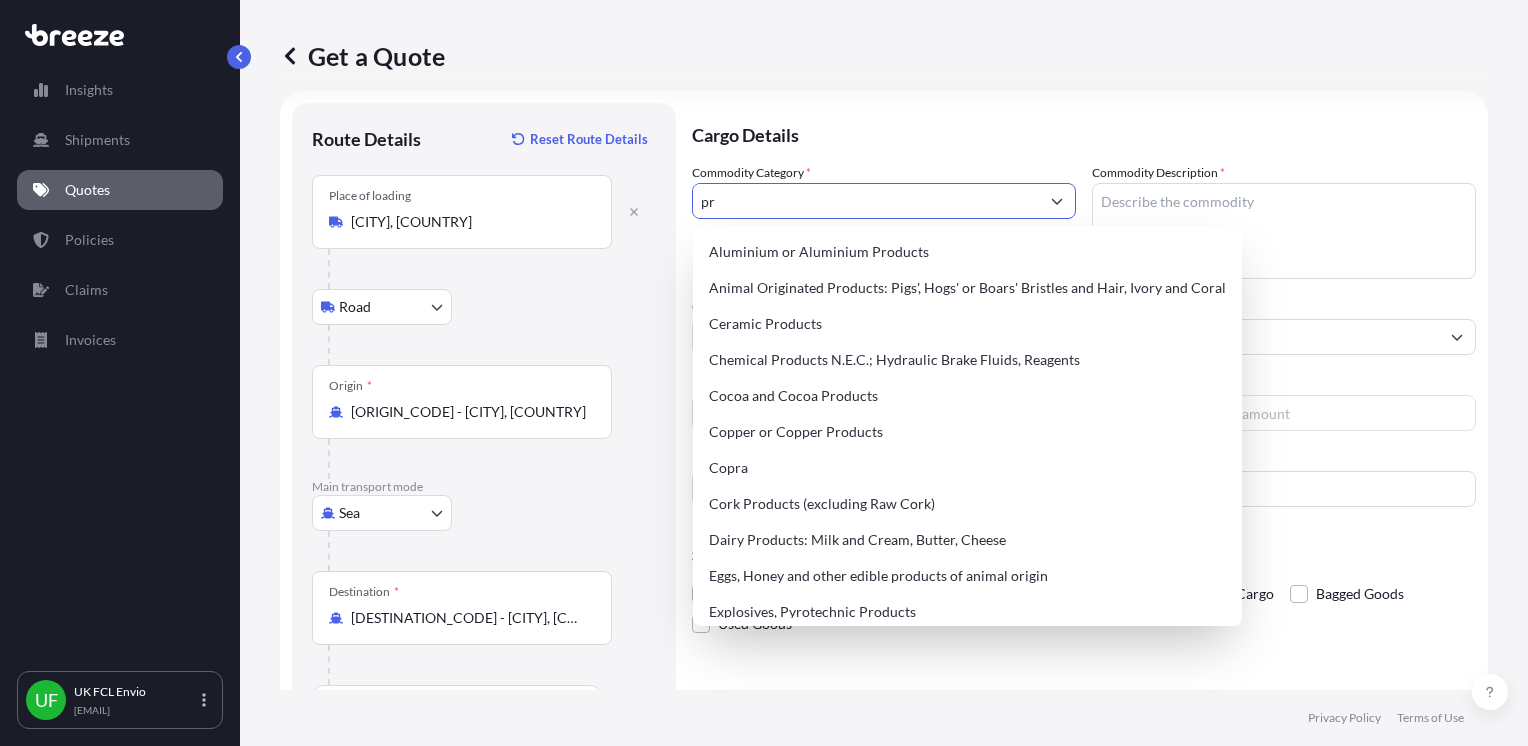 type on "p" 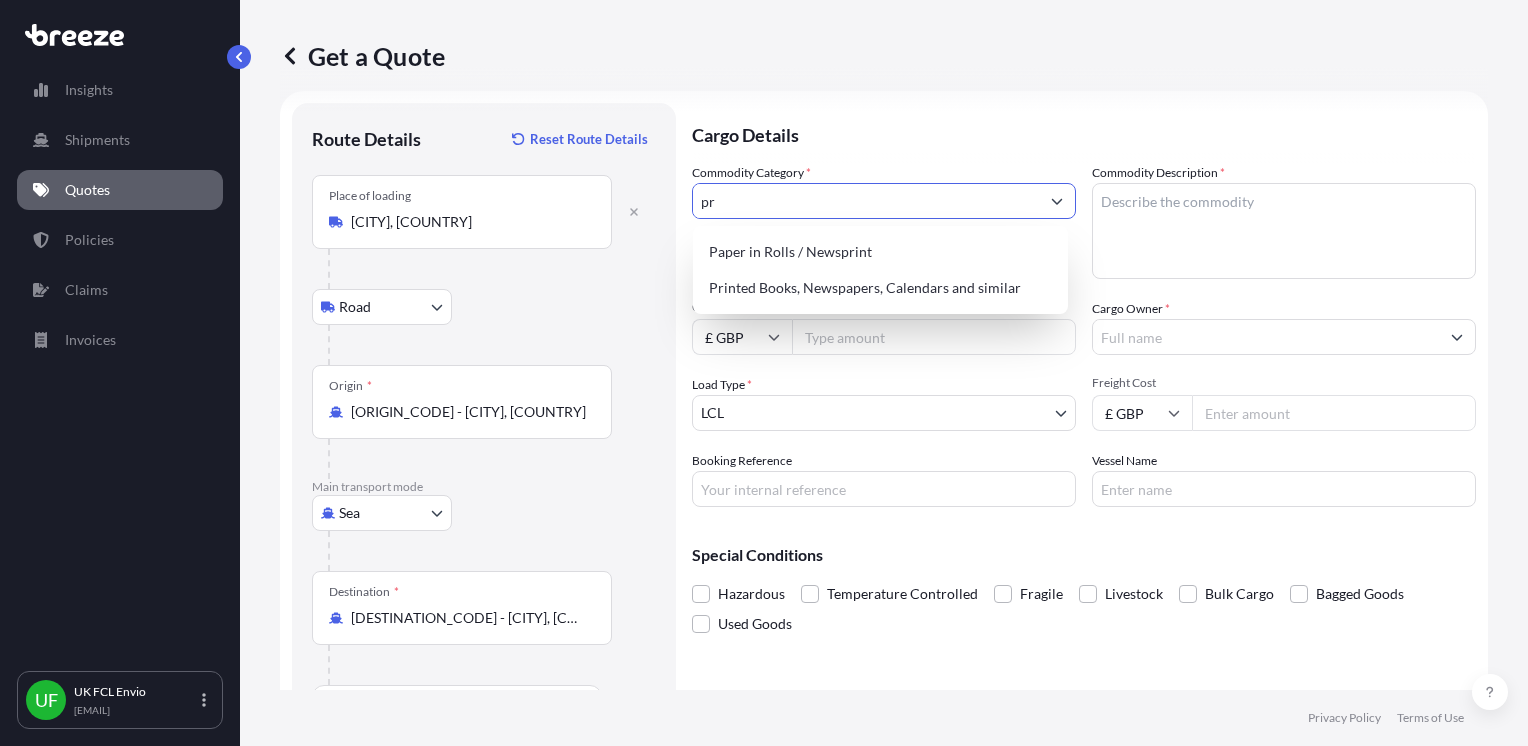type on "p" 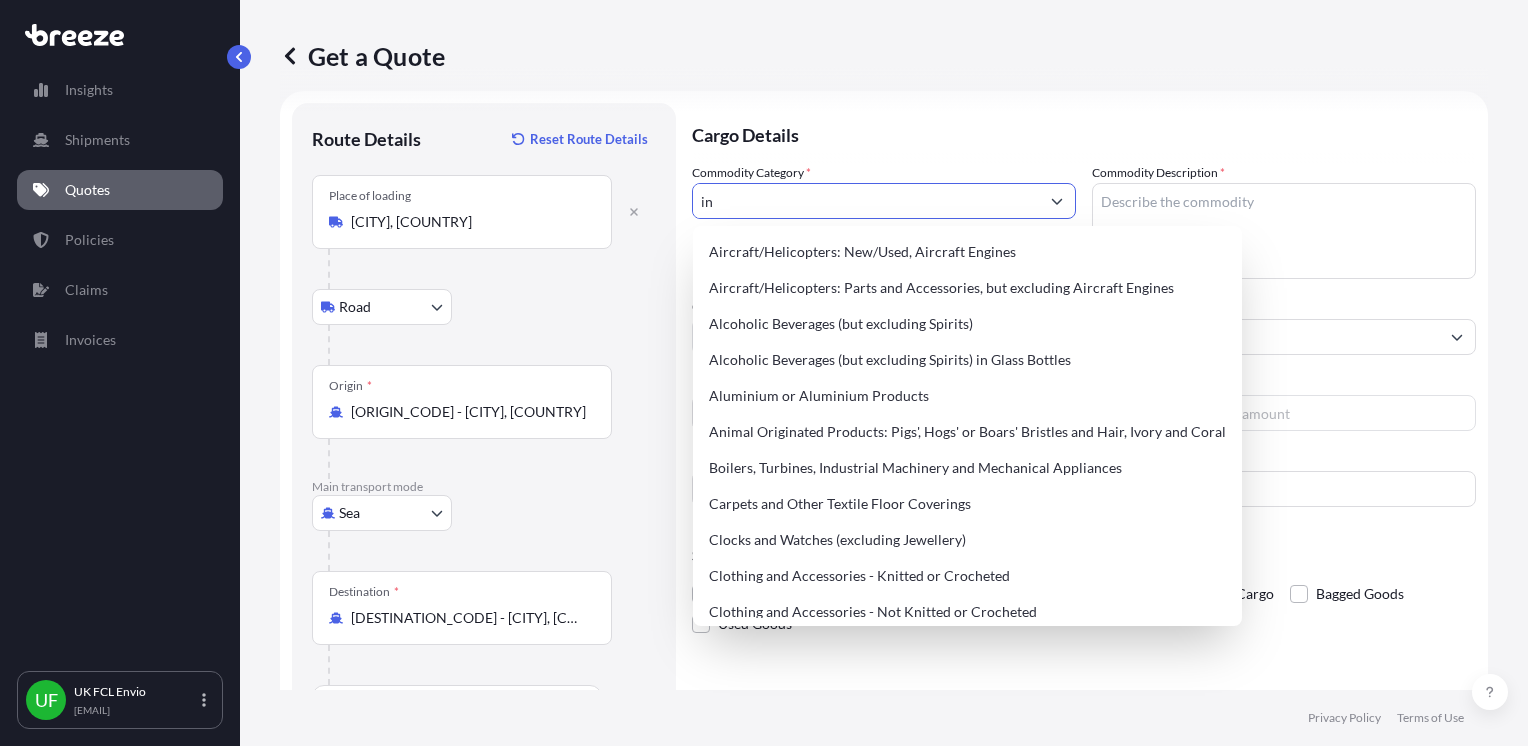 type on "i" 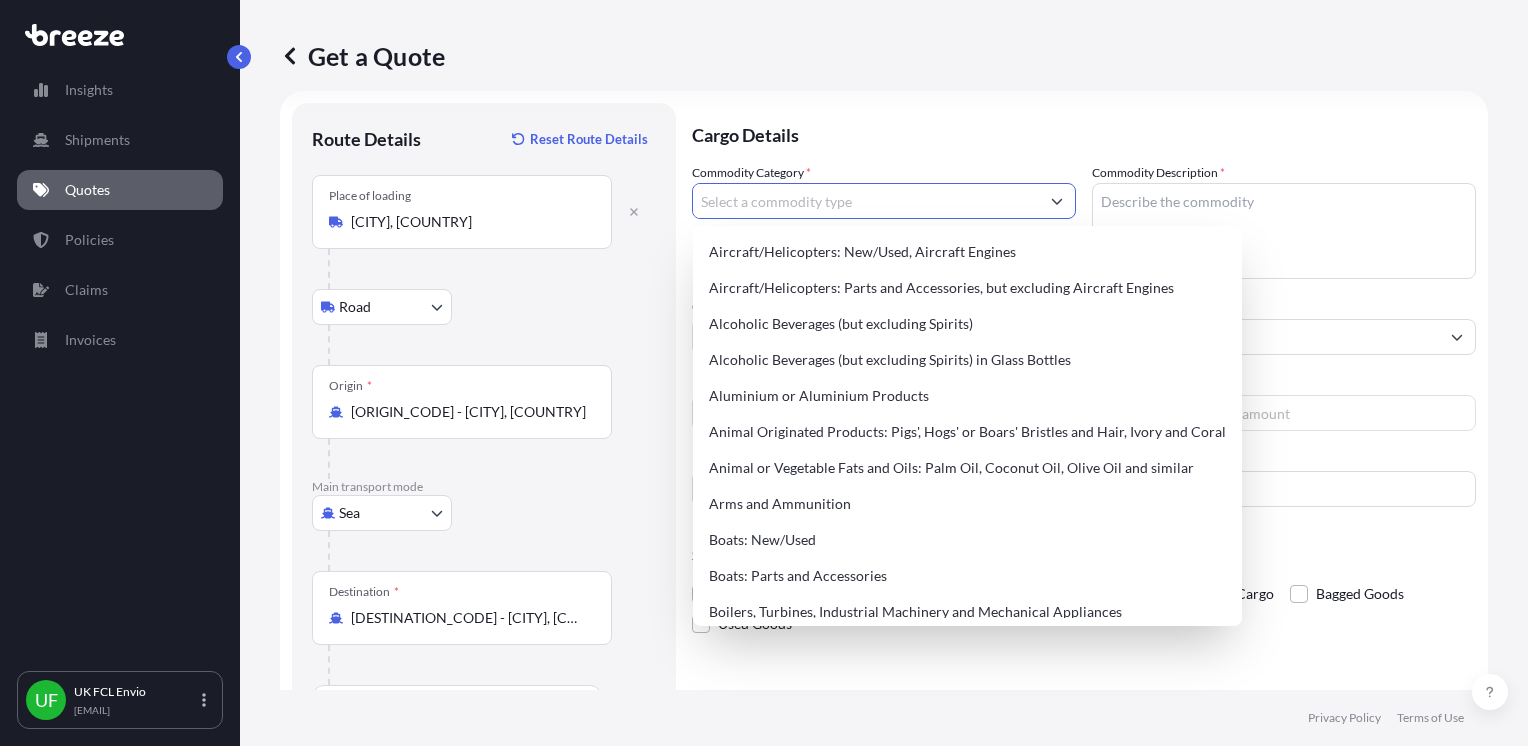 type on "p" 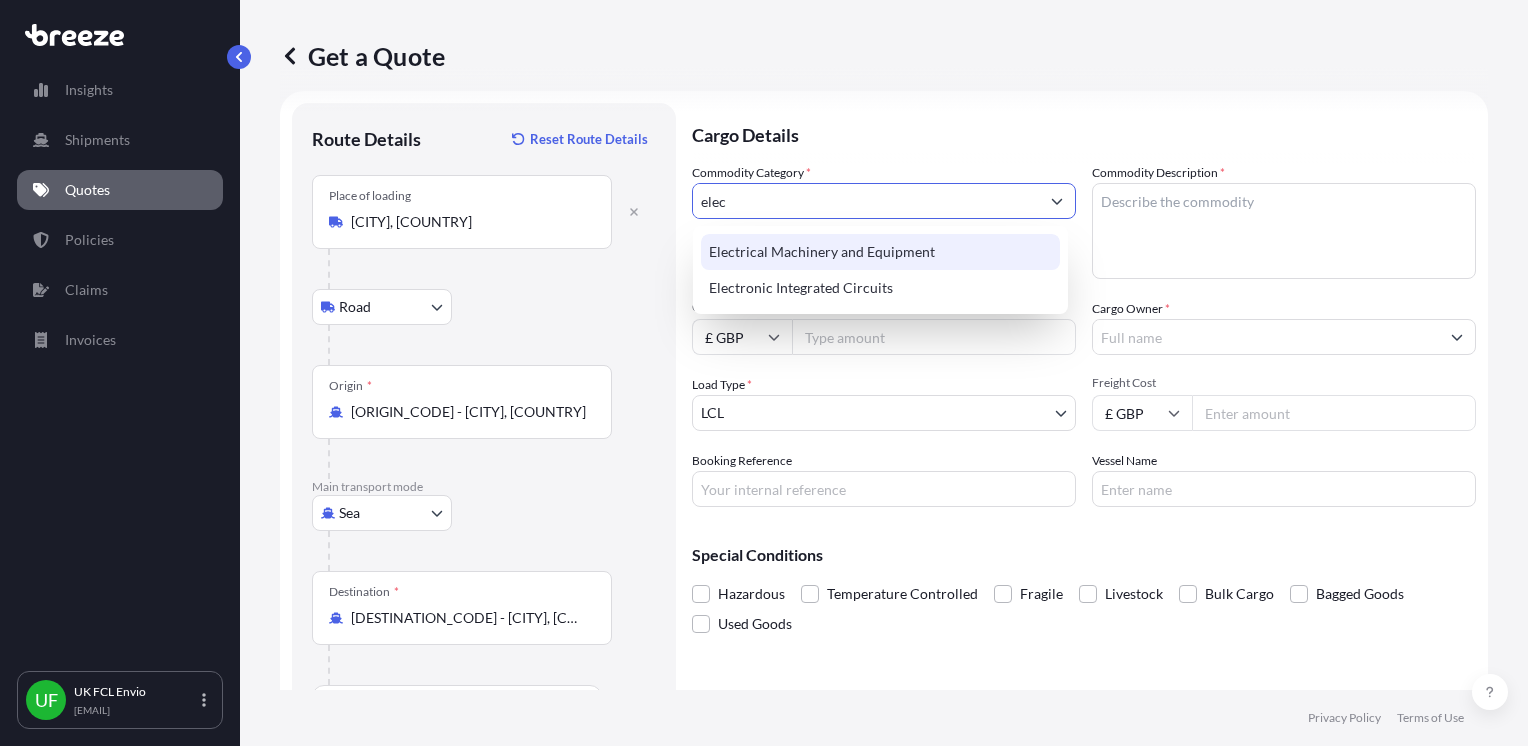 click on "Electrical Machinery and Equipment" at bounding box center (880, 252) 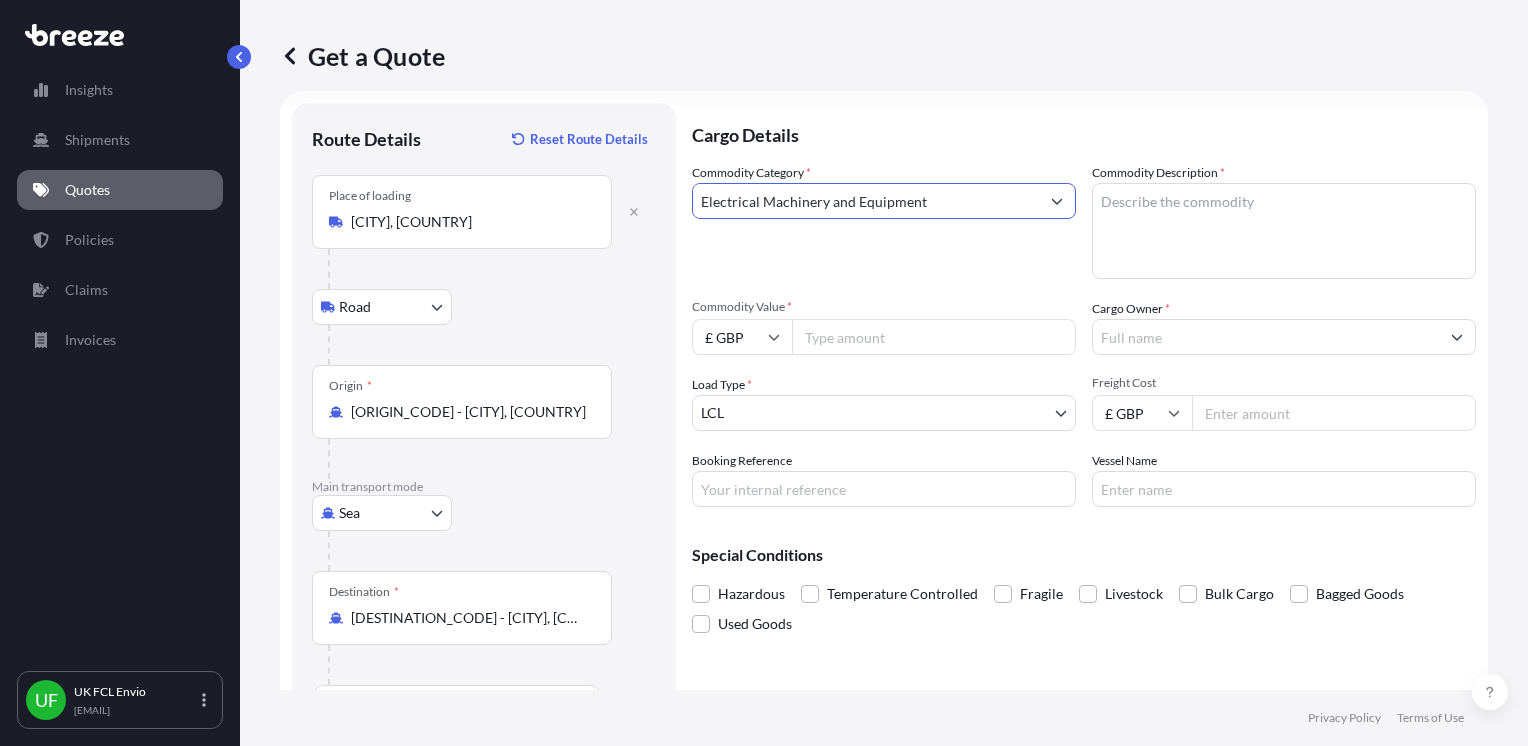 type on "Electrical Machinery and Equipment" 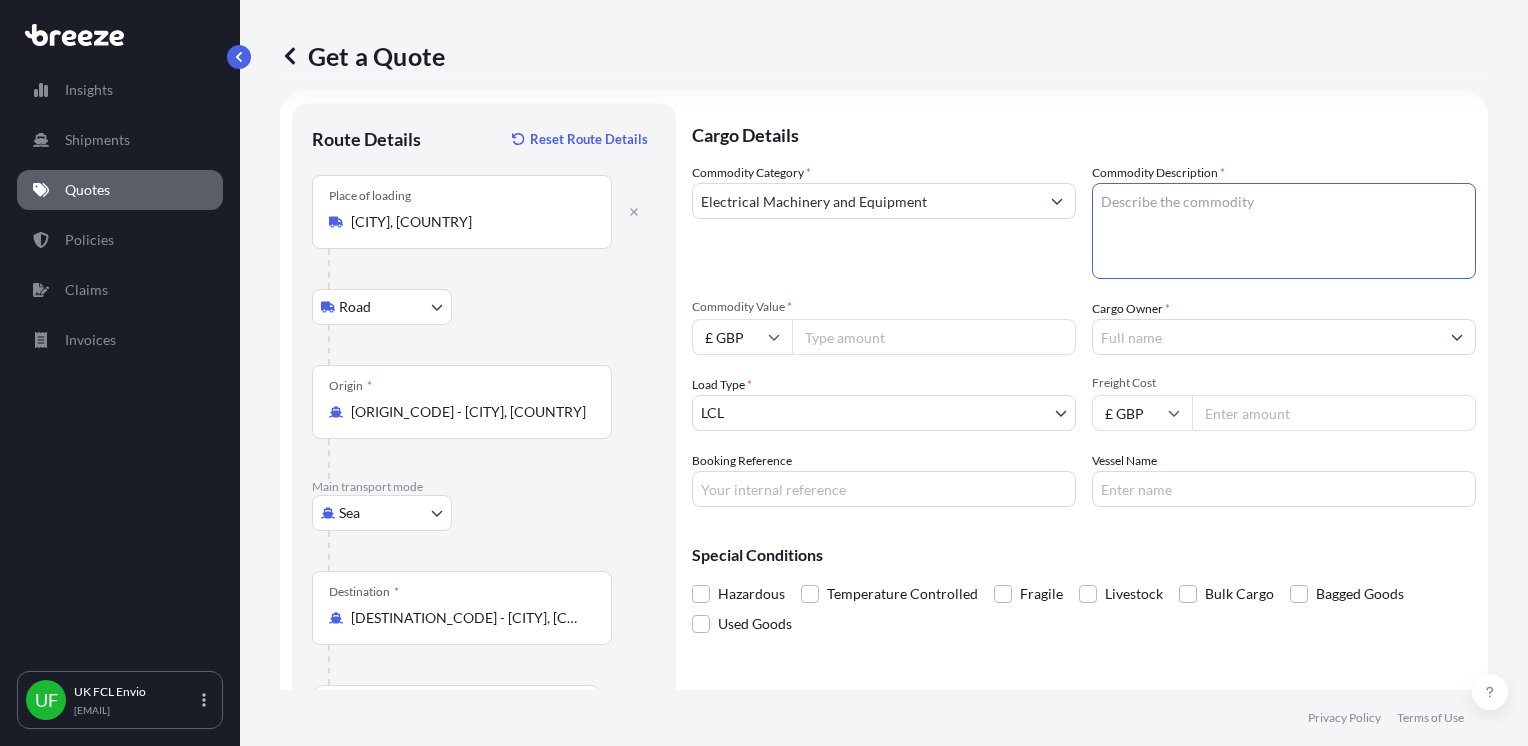 click on "Commodity Description *" at bounding box center (1284, 231) 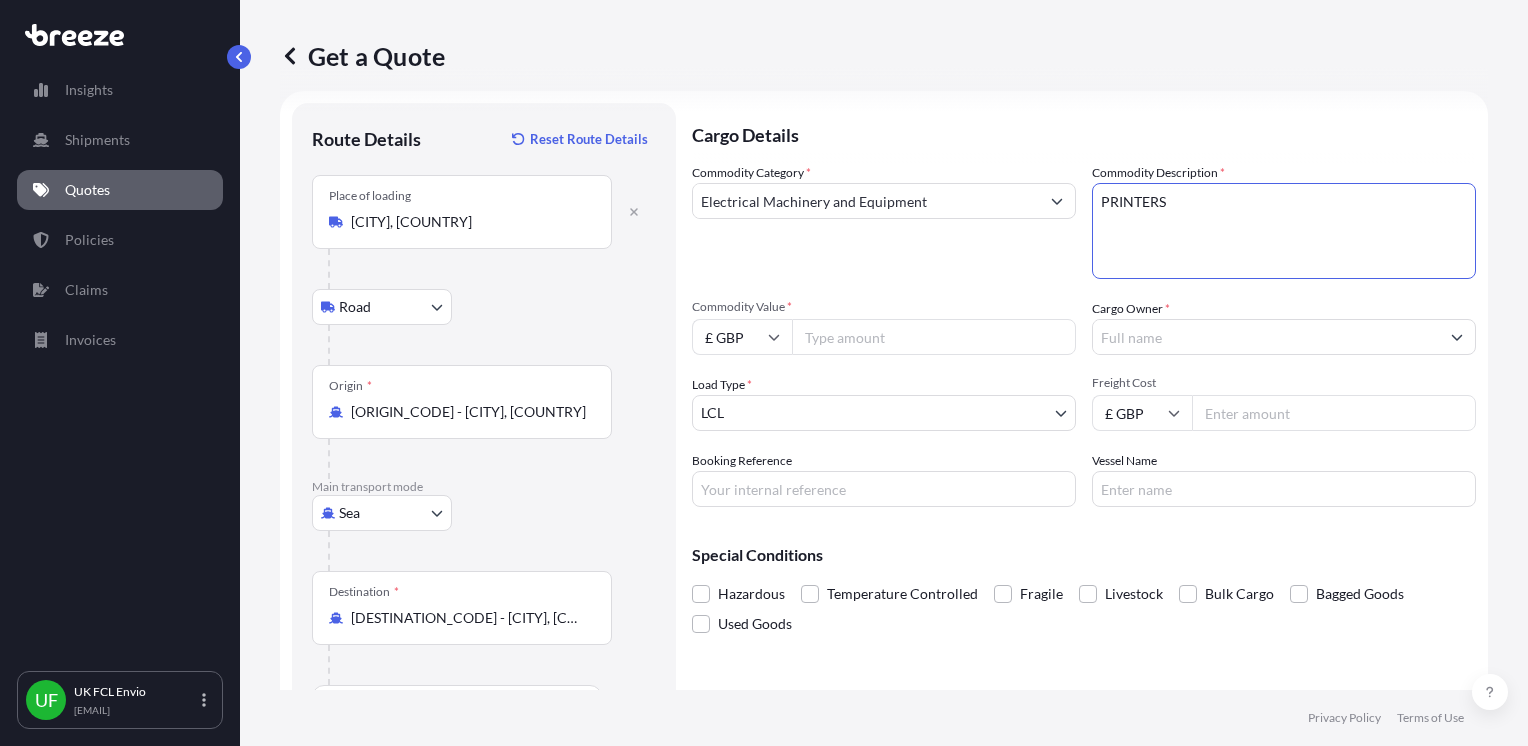 type on "PRINTERS" 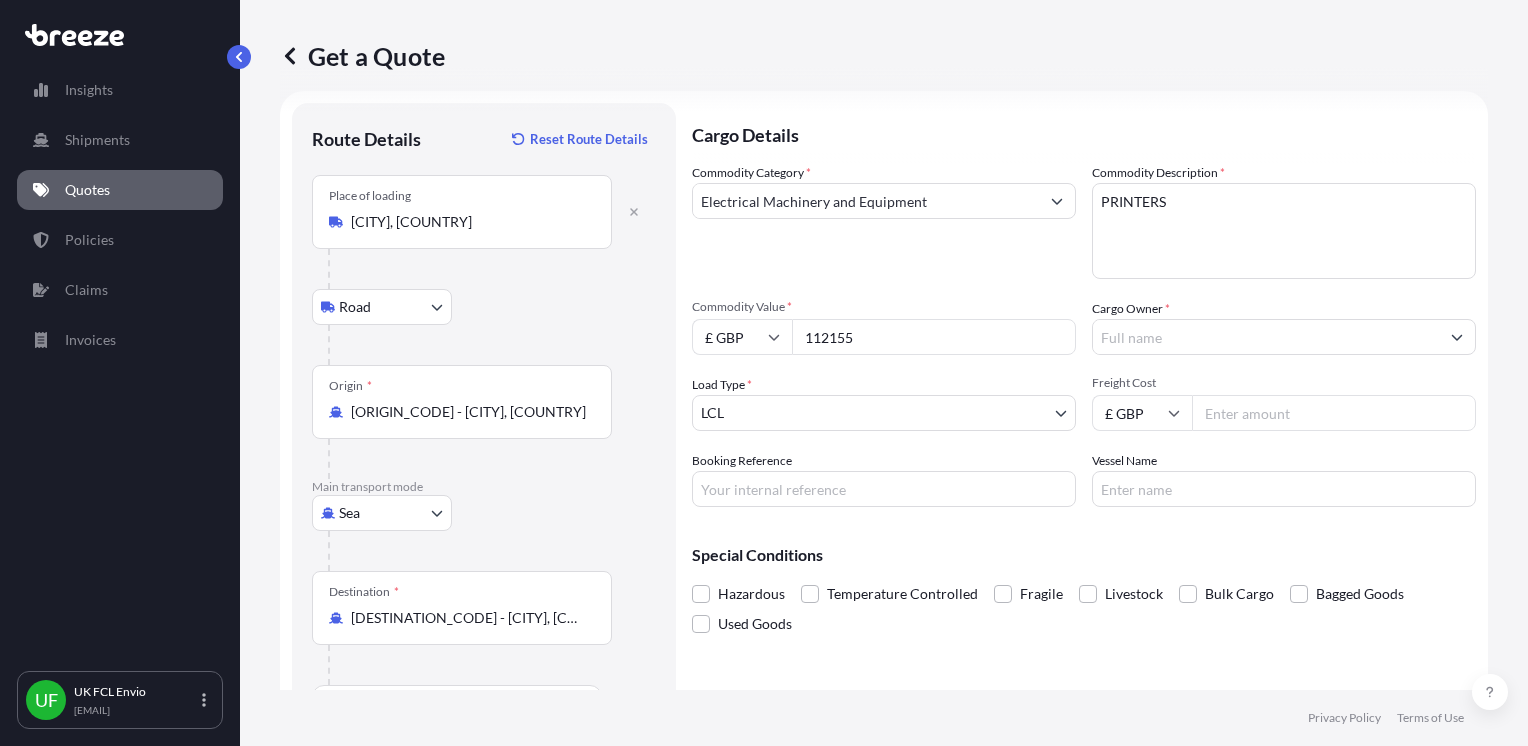 type on "112155" 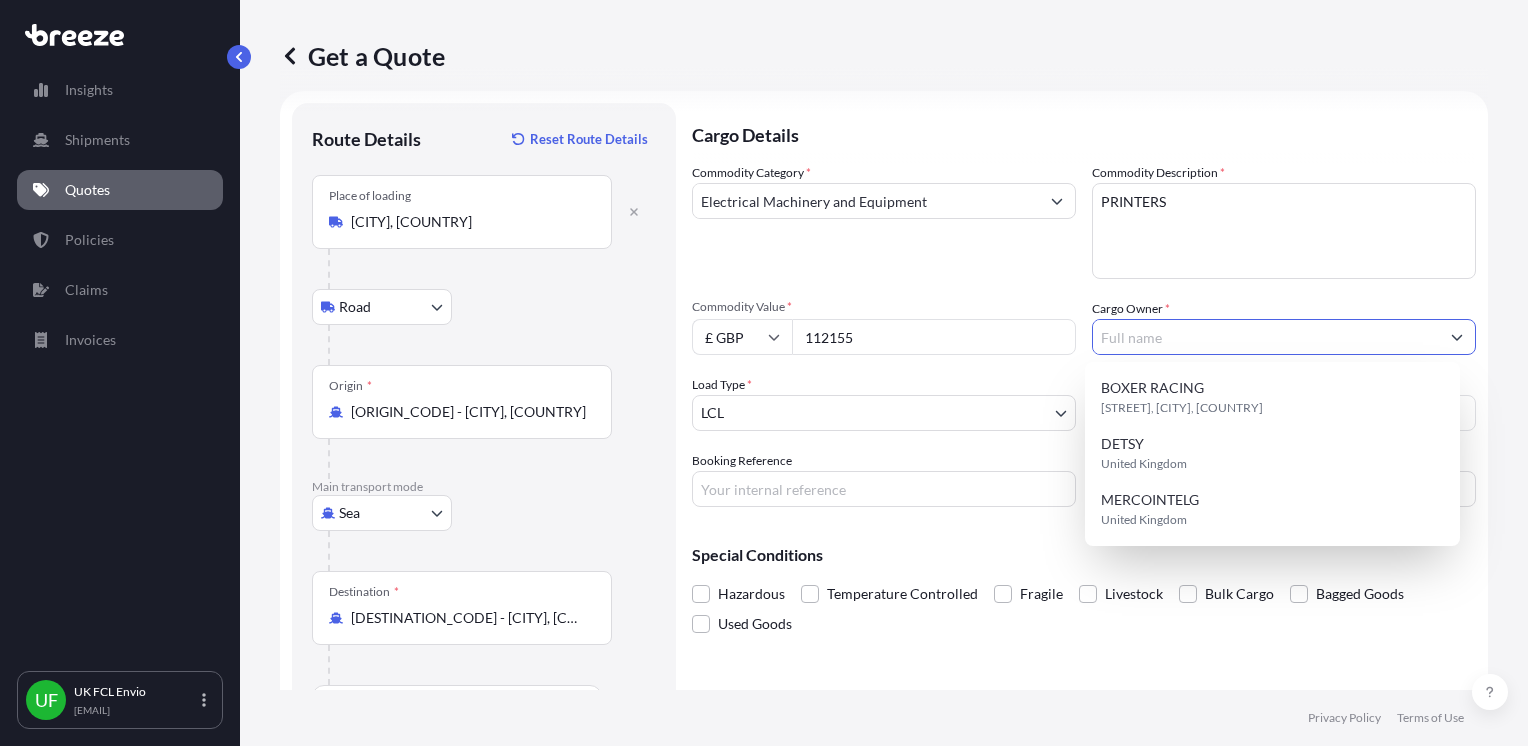 click on "£ GBP" at bounding box center [742, 337] 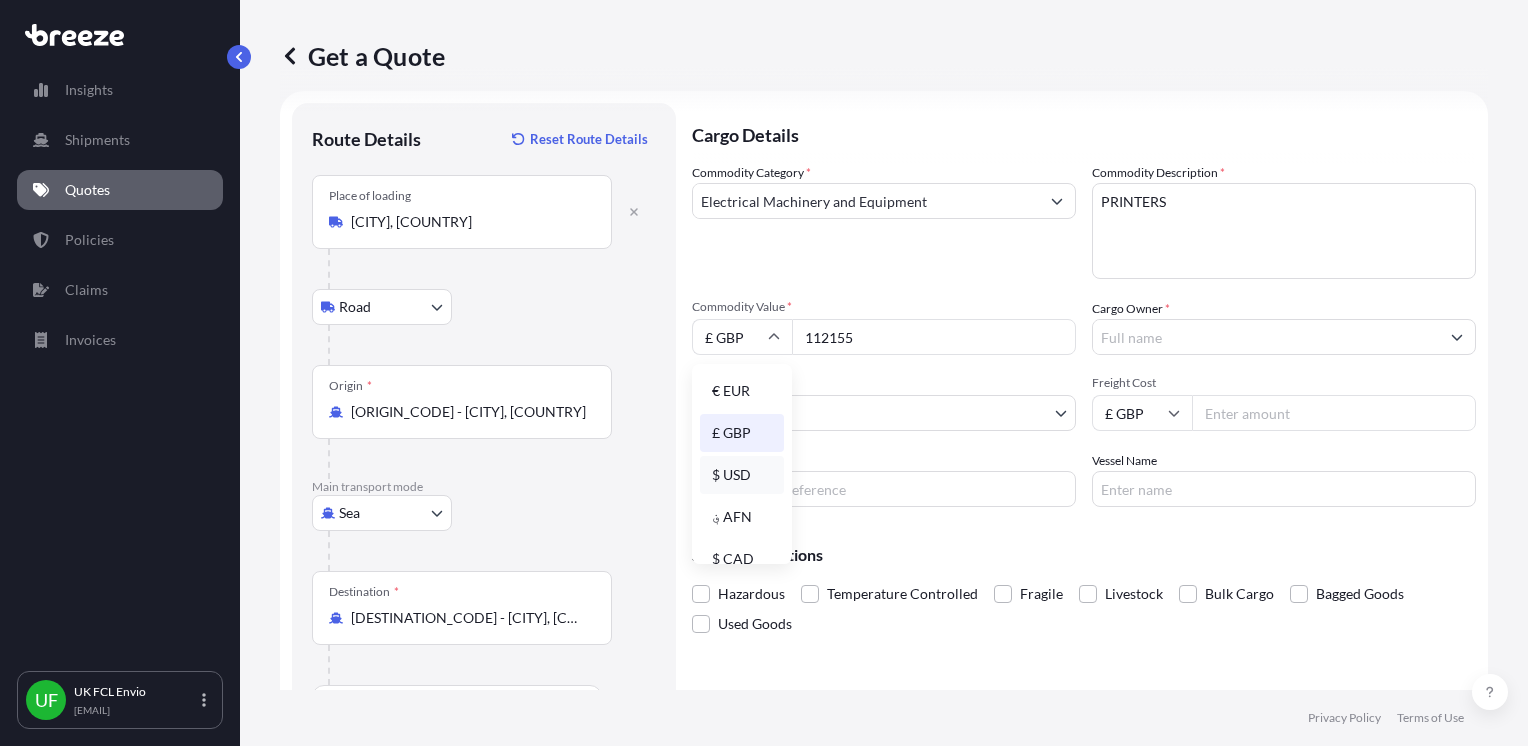 click on "$ USD" at bounding box center [742, 475] 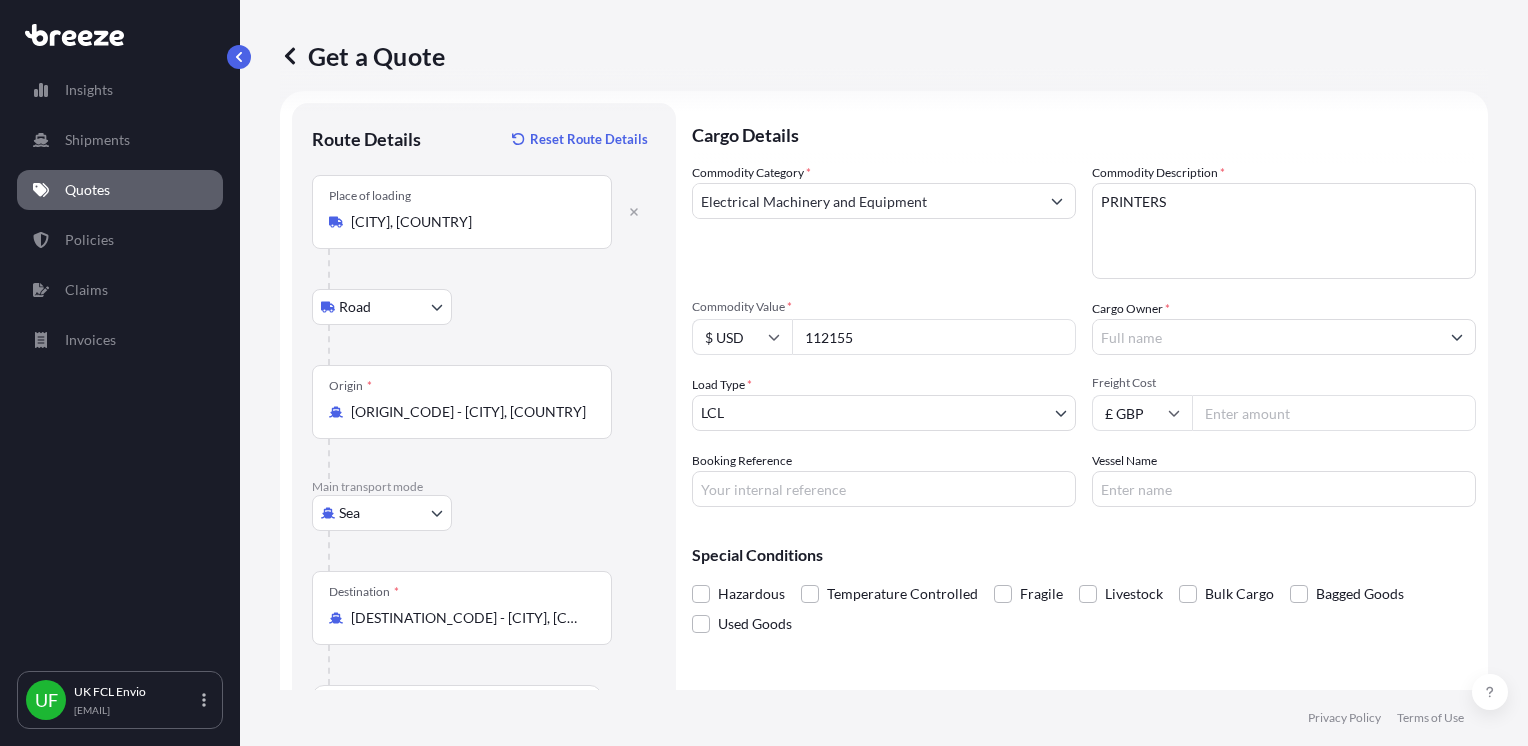 click on "[NUMBER] options available.
Insights Shipments Quotes Policies Claims Invoices [ABBREVIATION] [COUNTRY] [EMAIL] Get a Quote Route Details Reset Route Details Place of loading [CITY], [COUNTRY] Road Road Rail Origin * [ORIGIN_CODE] - [CITY], [COUNTRY] Main transport mode Sea Sea Air Road Rail Destination * [DESTINATION_CODE] - [CITY], [COUNTRY] Cover port to door - Add place of discharge Road Road Rail Place of Discharge Cargo Details Commodity Category * Electrical Machinery and Equipment Commodity Description * [PRODUCT_NAME] Commodity Value   * $ USD [NUMBER] Cargo Owner * Load Type * LCL LCL FCL Freight Cost   £ GBP Booking Reference Vessel Name Special Conditions Hazardous Temperature Controlled Fragile Livestock Bulk Cargo Bagged Goods Used Goods Get a Quote Privacy Policy Terms of Use
0" at bounding box center (764, 373) 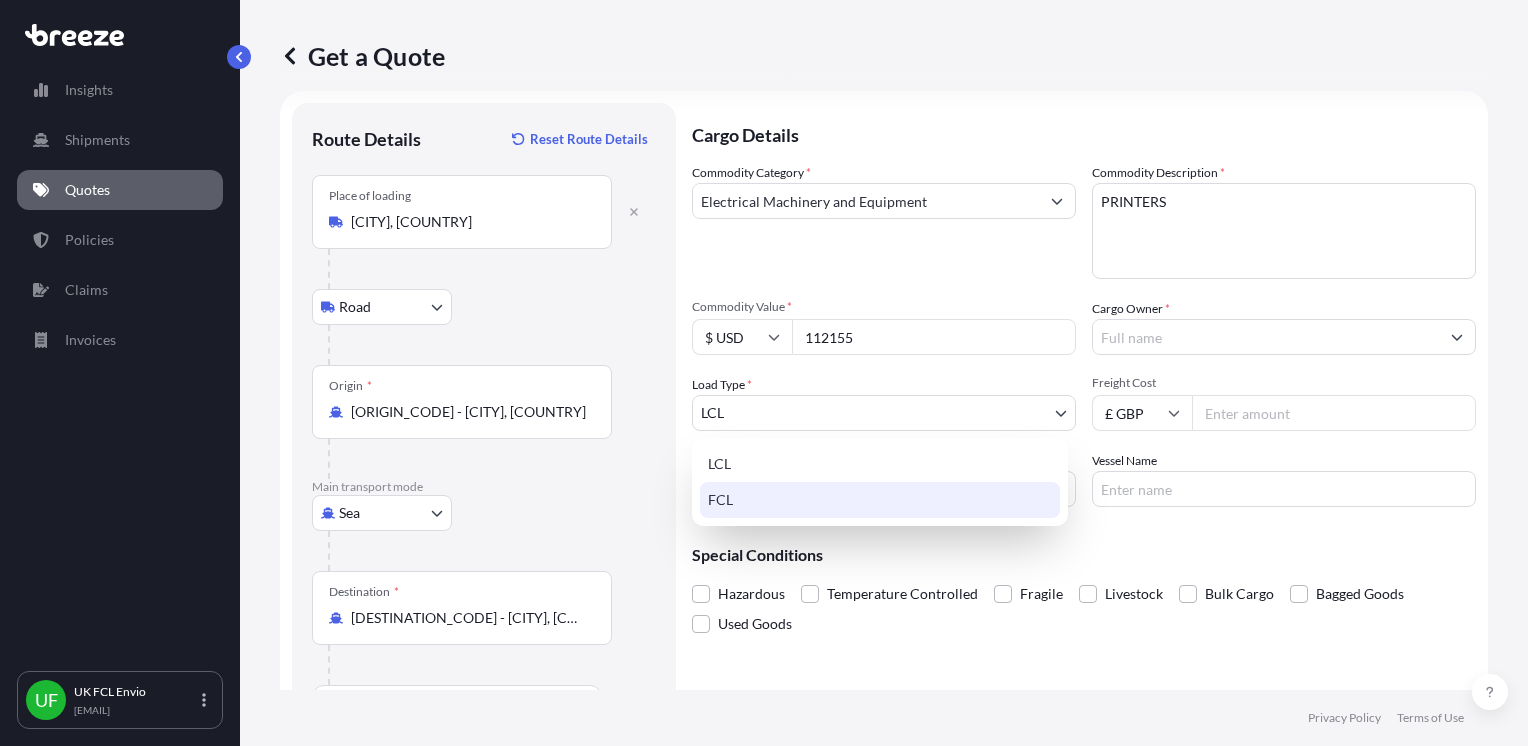 click on "FCL" at bounding box center (880, 500) 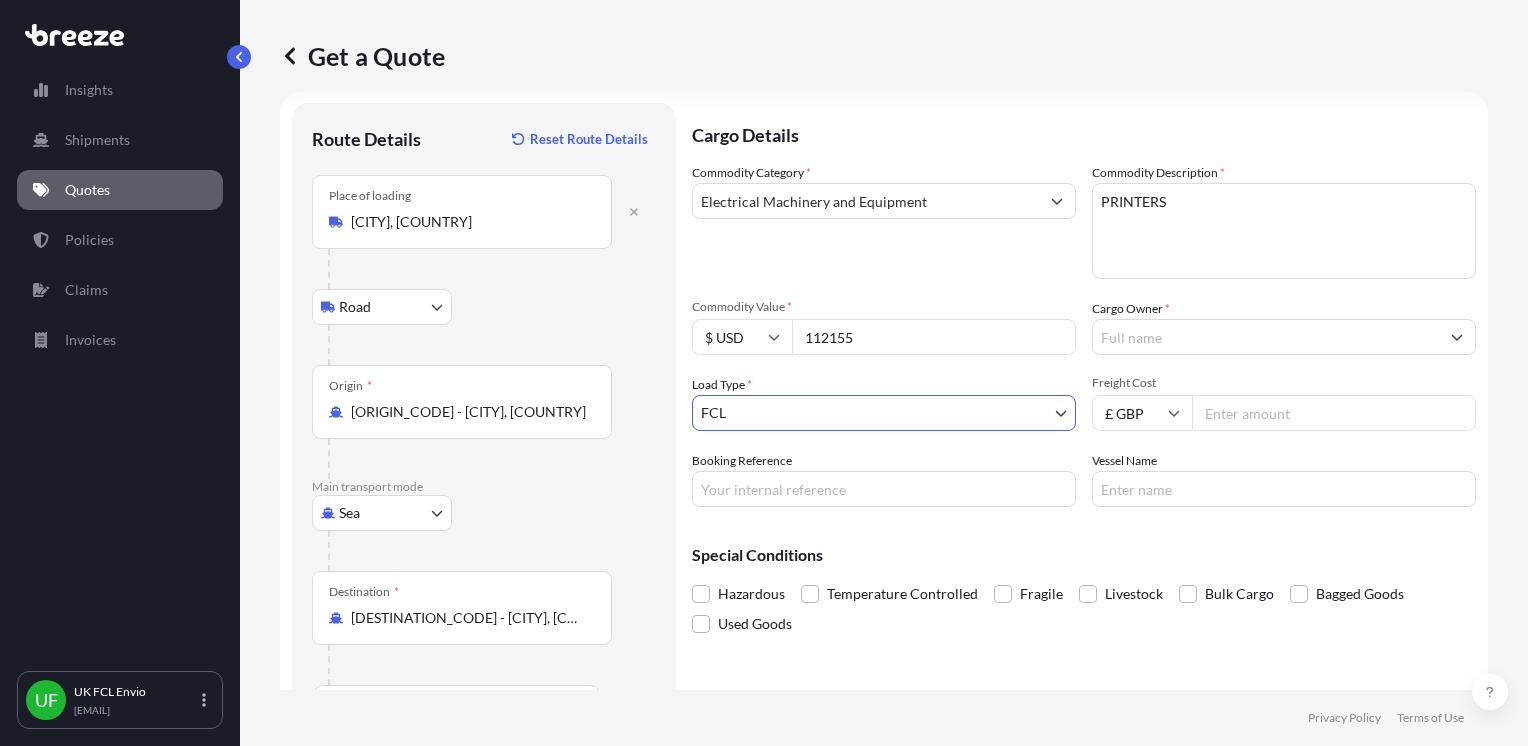 click on "Cargo Owner *" at bounding box center [1266, 337] 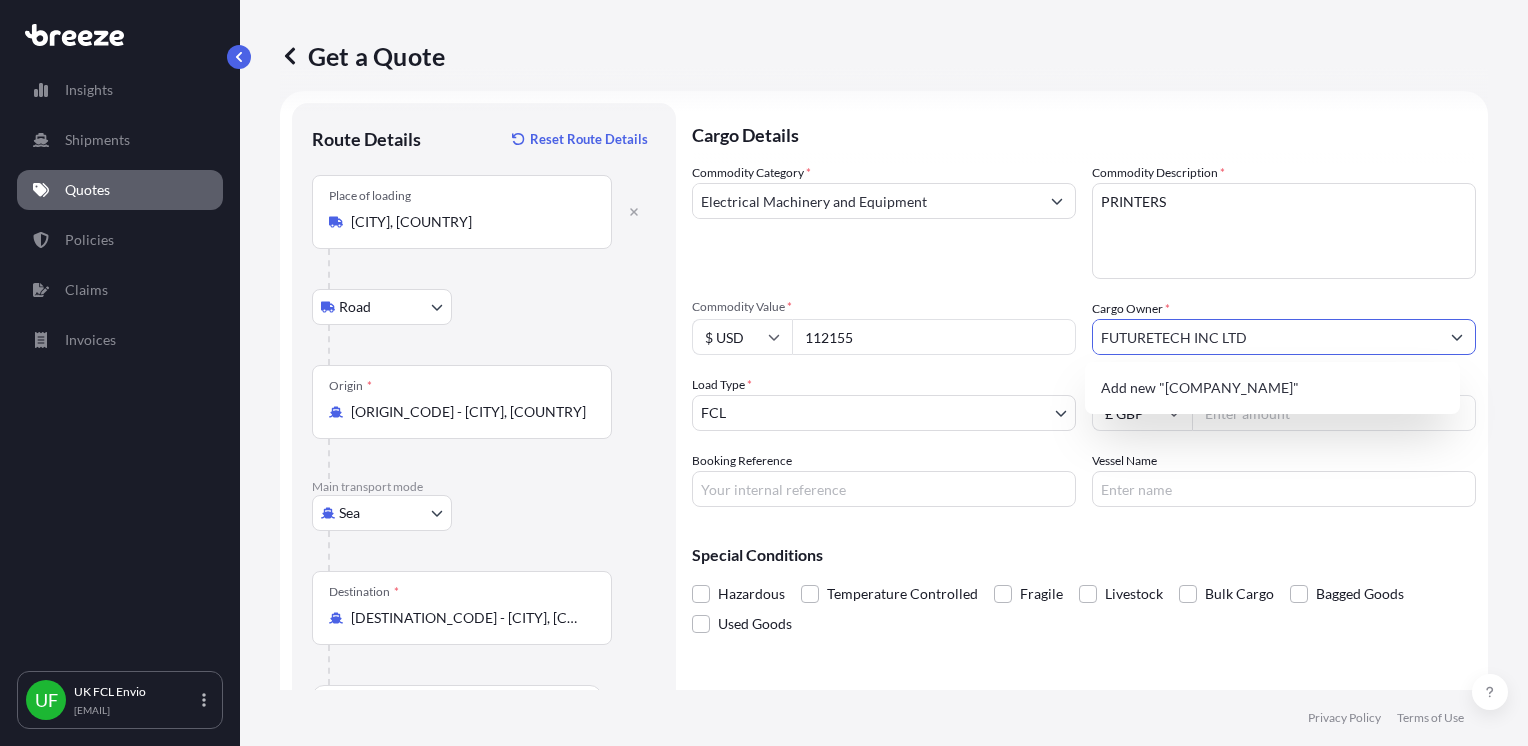 type on "FUTURETECH INC LTD" 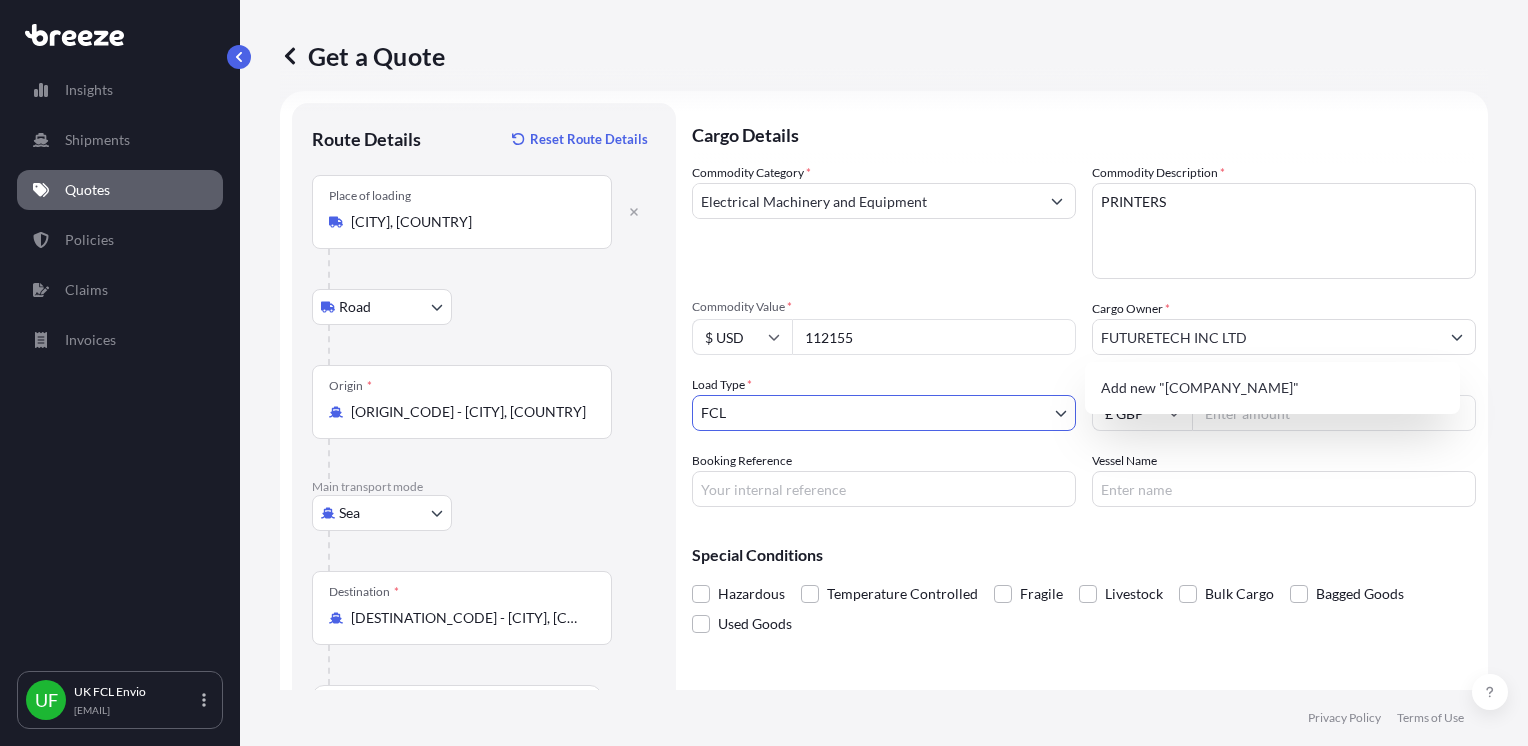 type 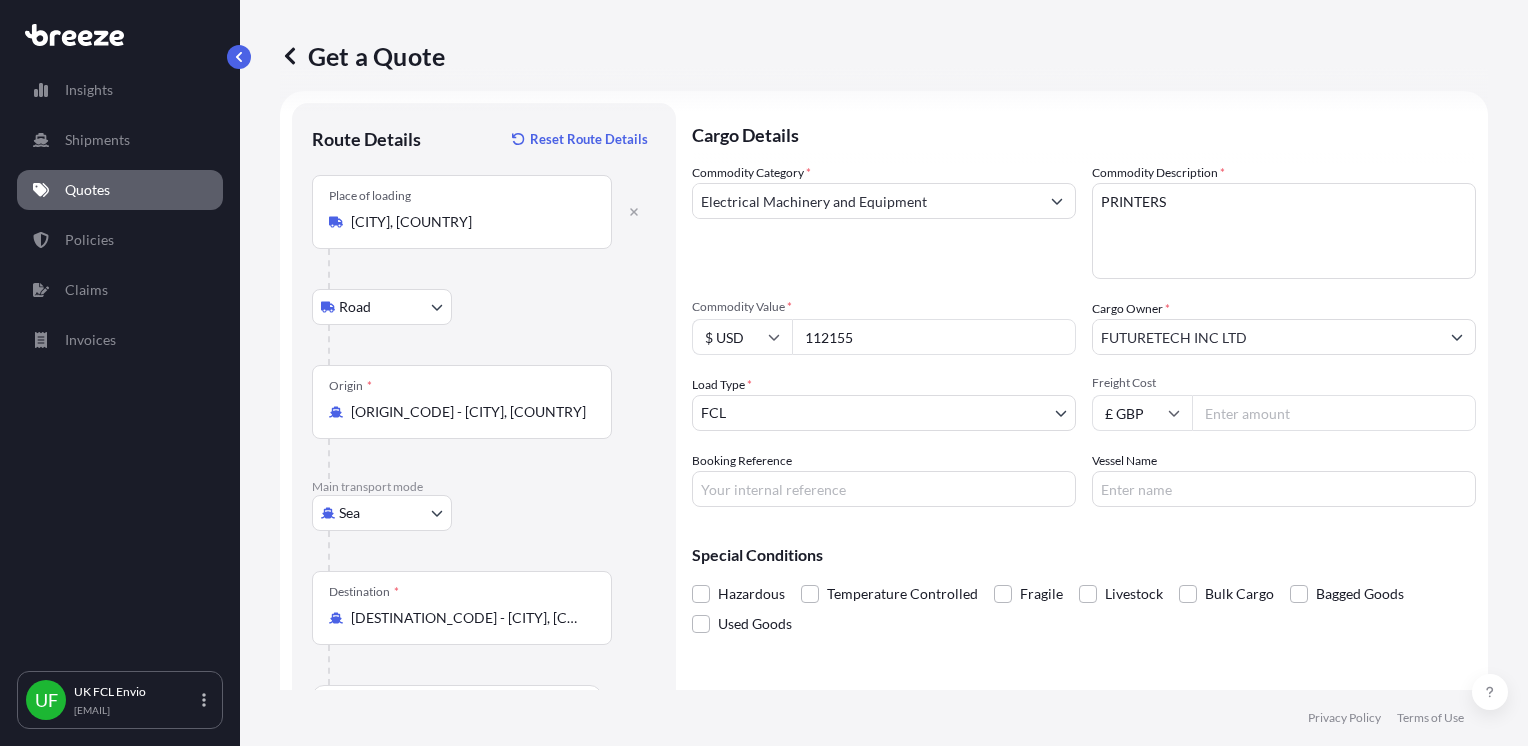 click on "Freight Cost" at bounding box center [1334, 413] 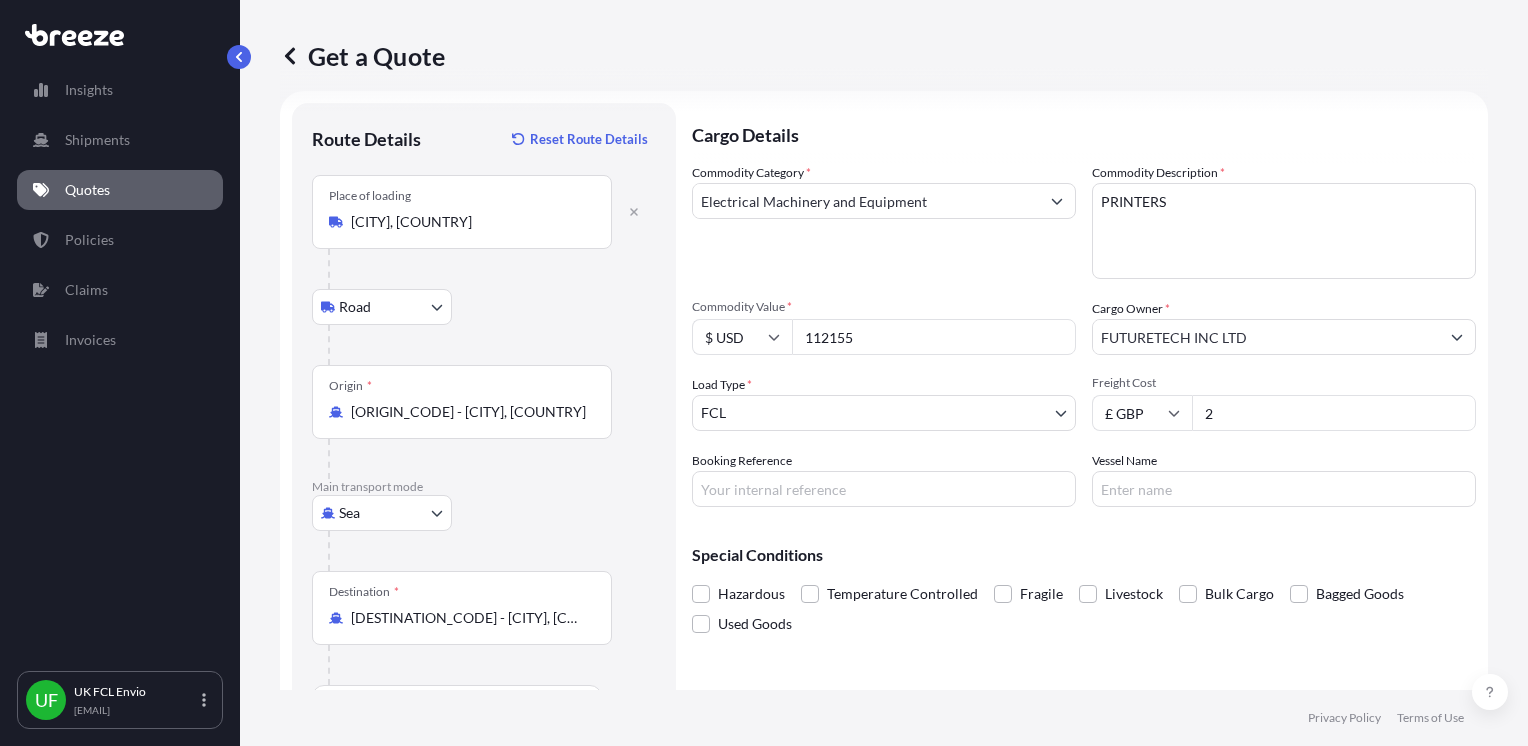 drag, startPoint x: 1247, startPoint y: 411, endPoint x: 1132, endPoint y: 411, distance: 115 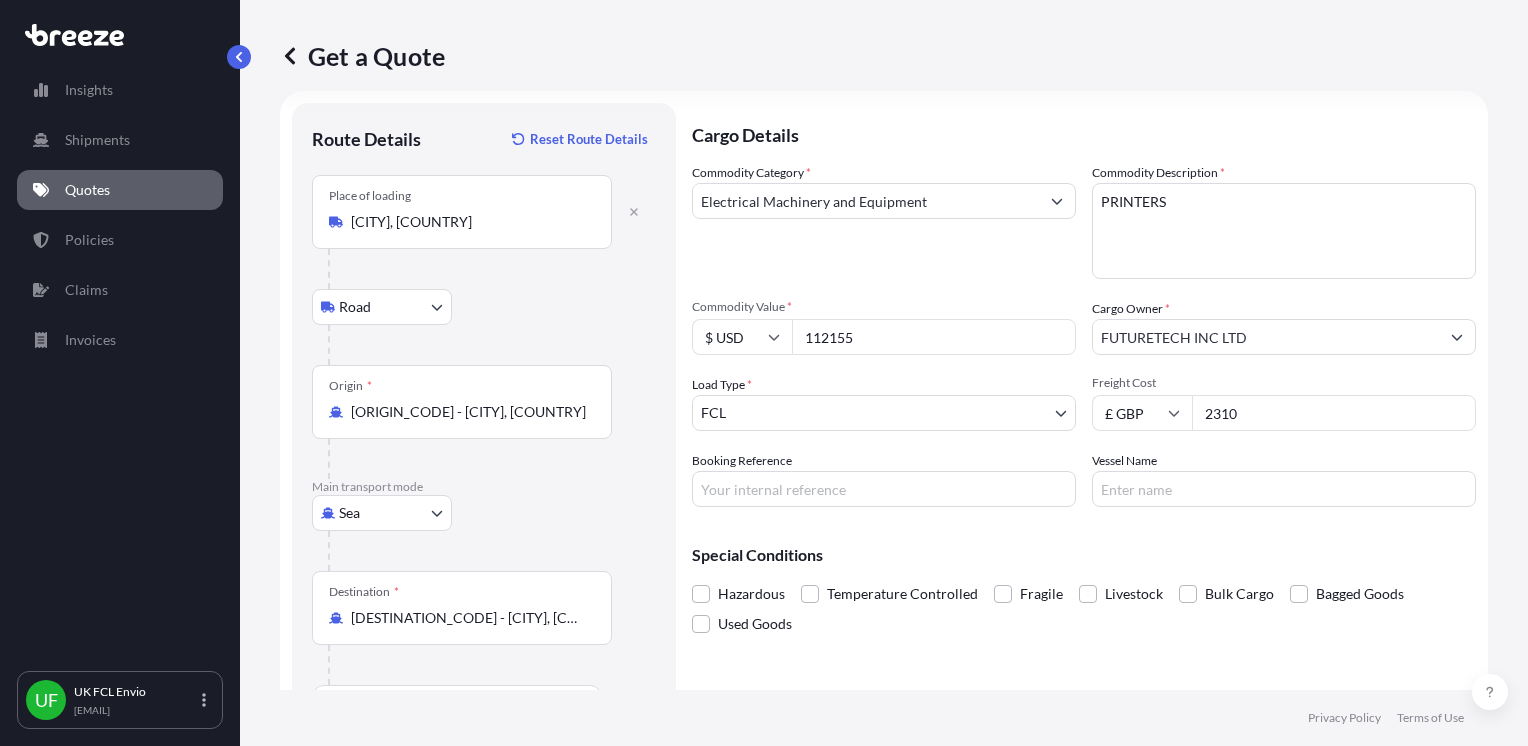 type on "2310" 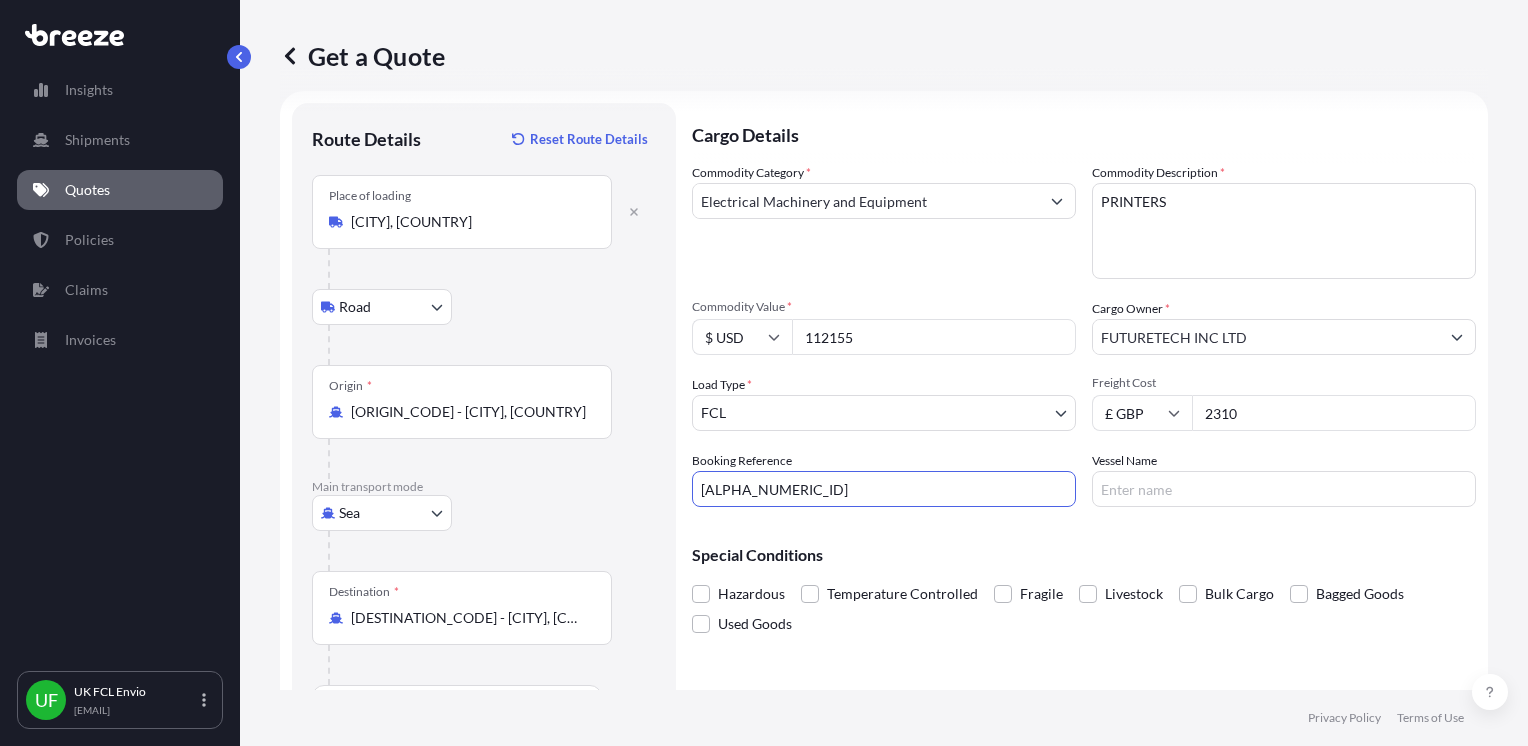 type on "[ALPHA_NUMERIC_ID]" 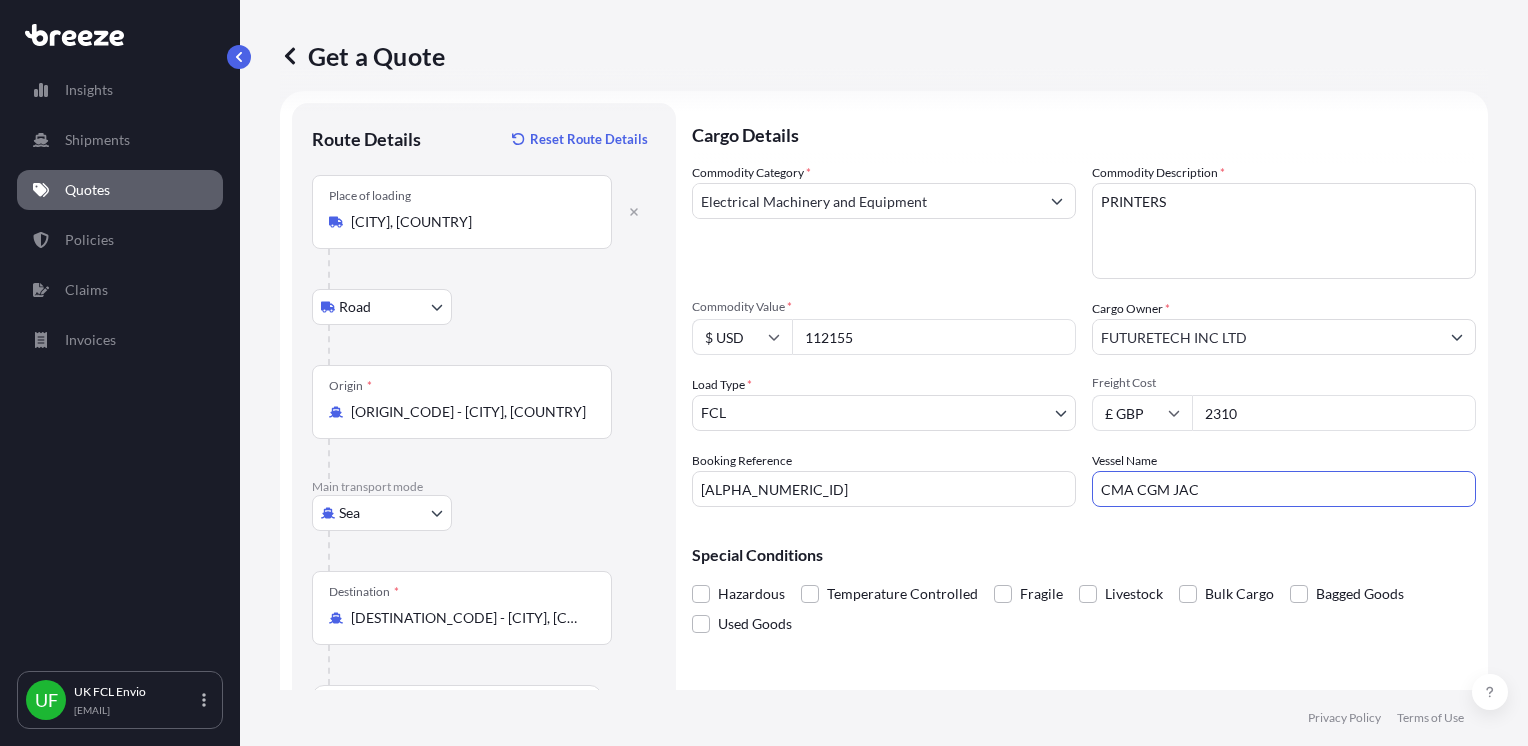 type on "CMA CGM JACQUES JOSEPH" 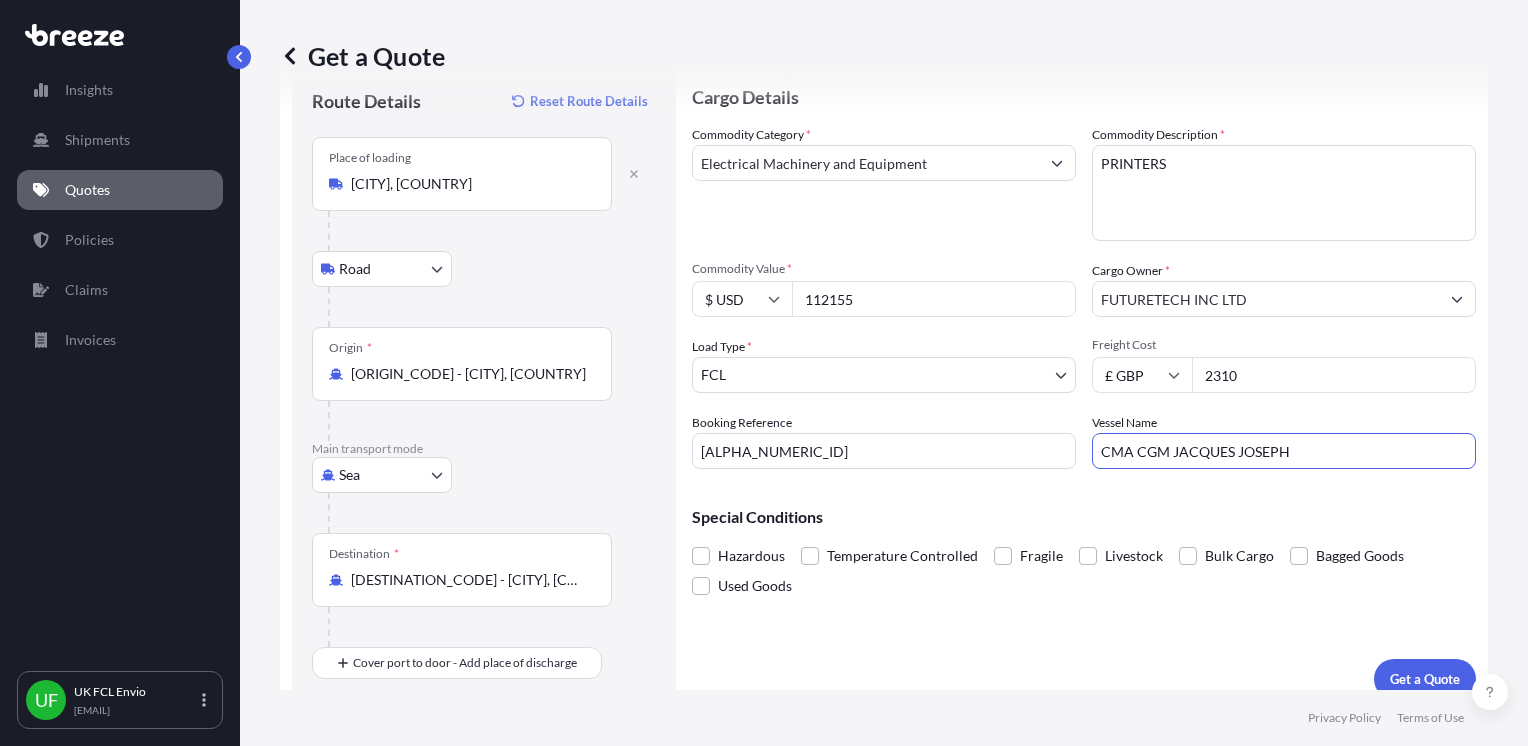 scroll, scrollTop: 78, scrollLeft: 0, axis: vertical 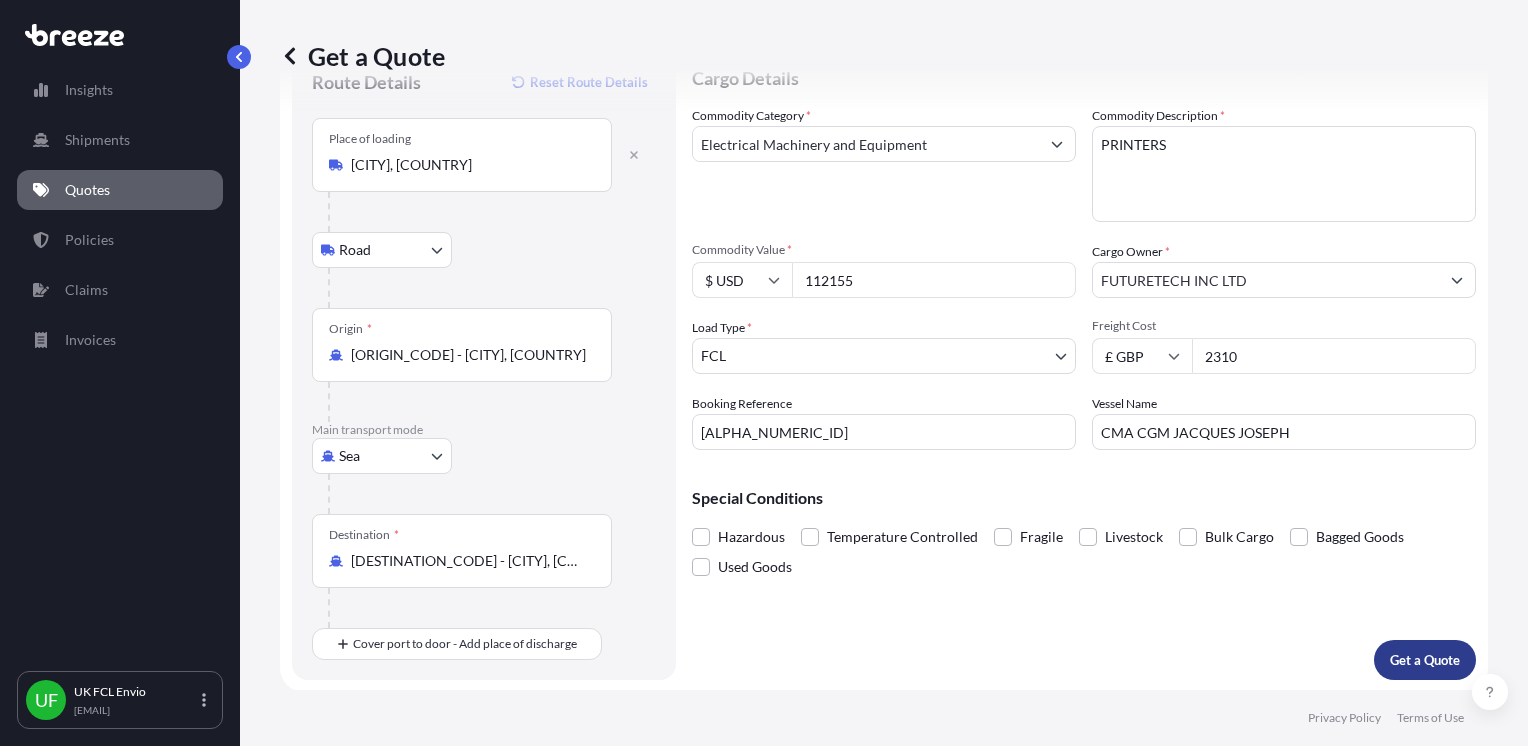 click on "Get a Quote" at bounding box center [1425, 660] 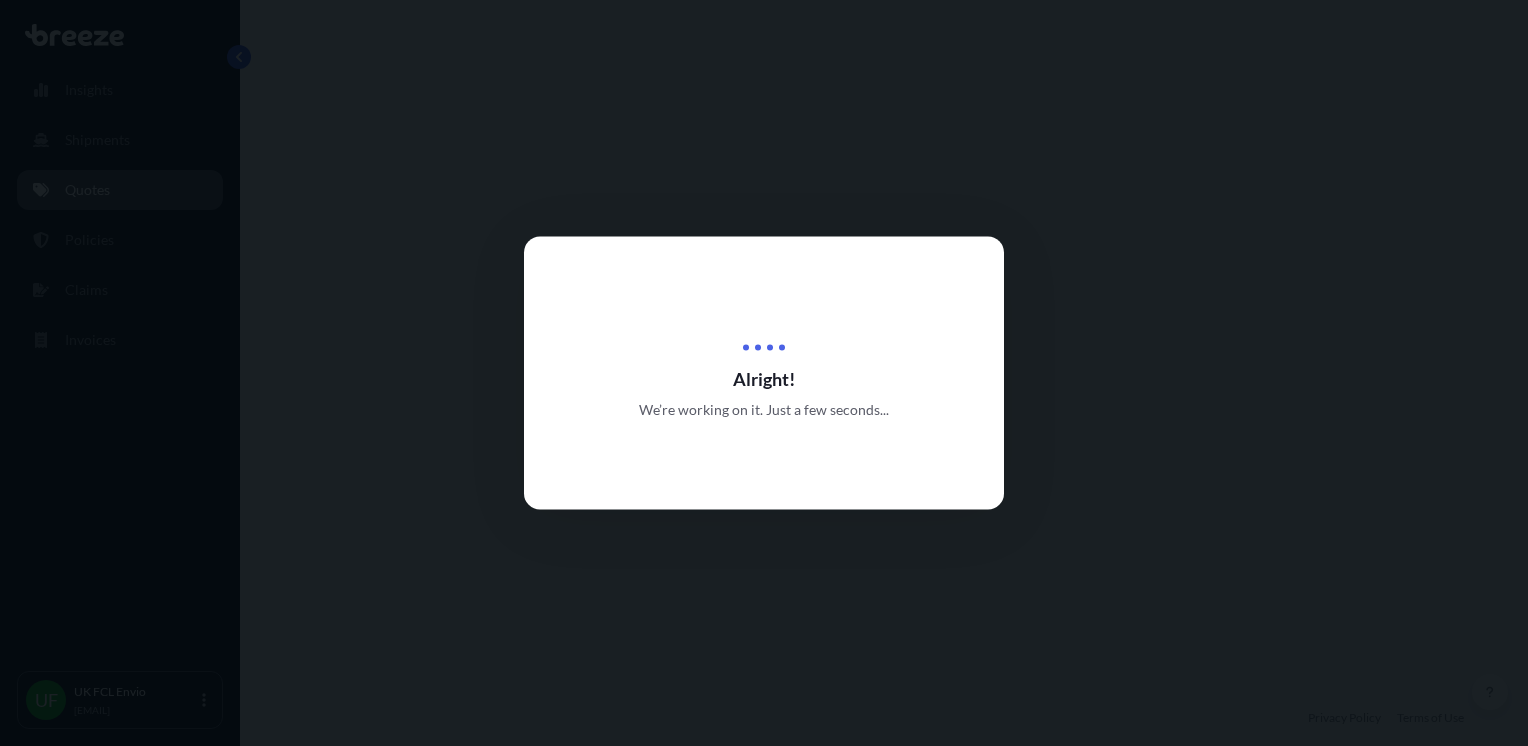 scroll, scrollTop: 0, scrollLeft: 0, axis: both 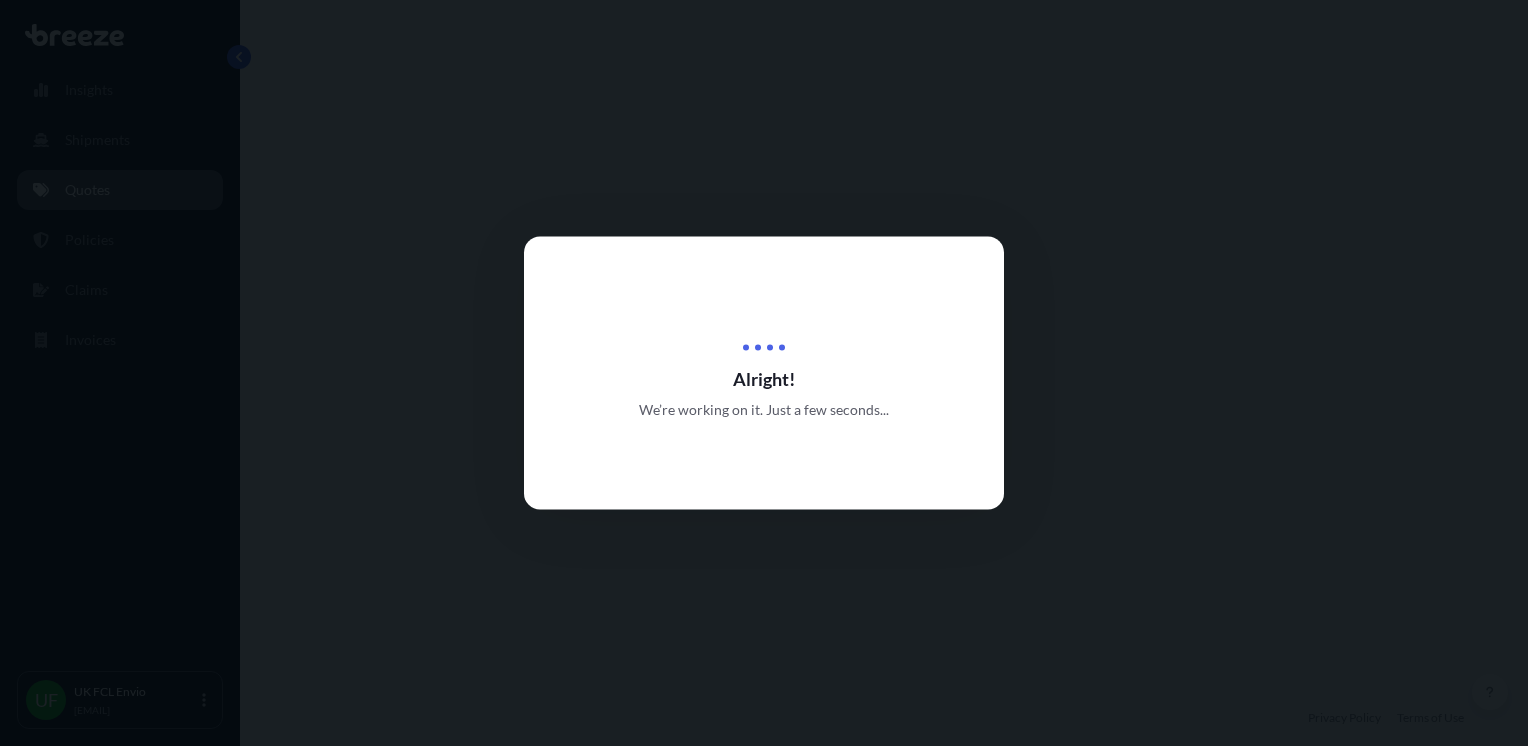 select on "Road" 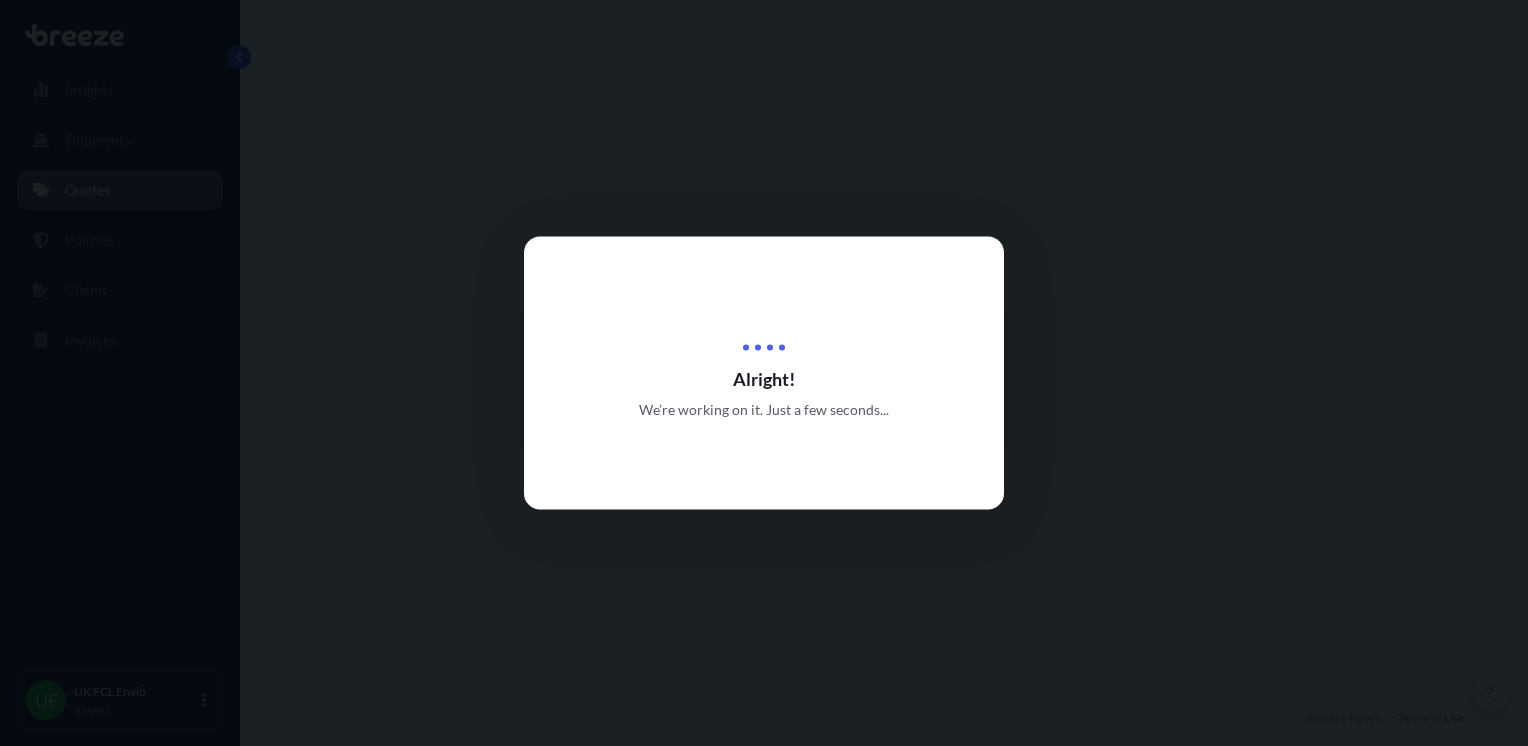 select on "Sea" 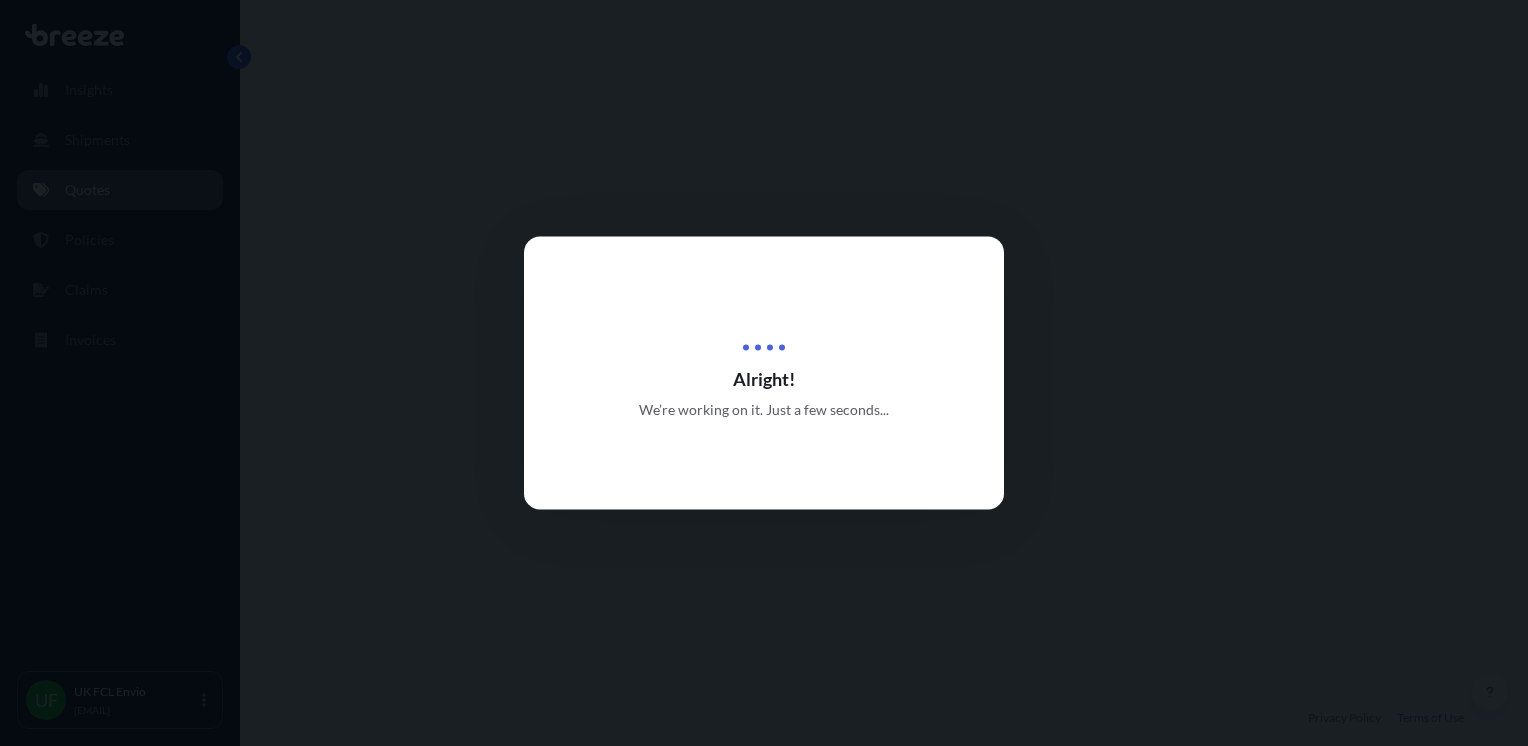 select on "2" 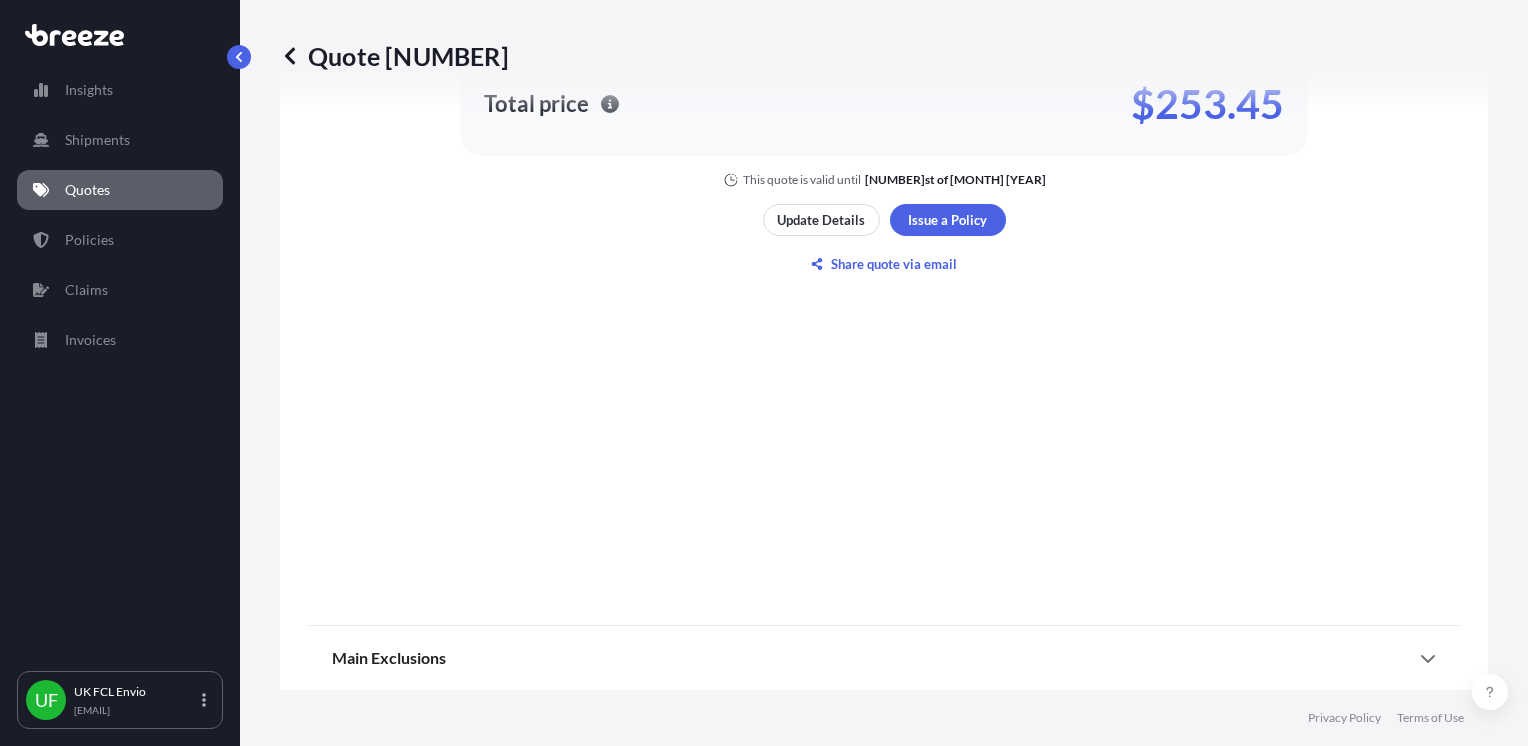 scroll, scrollTop: 1336, scrollLeft: 0, axis: vertical 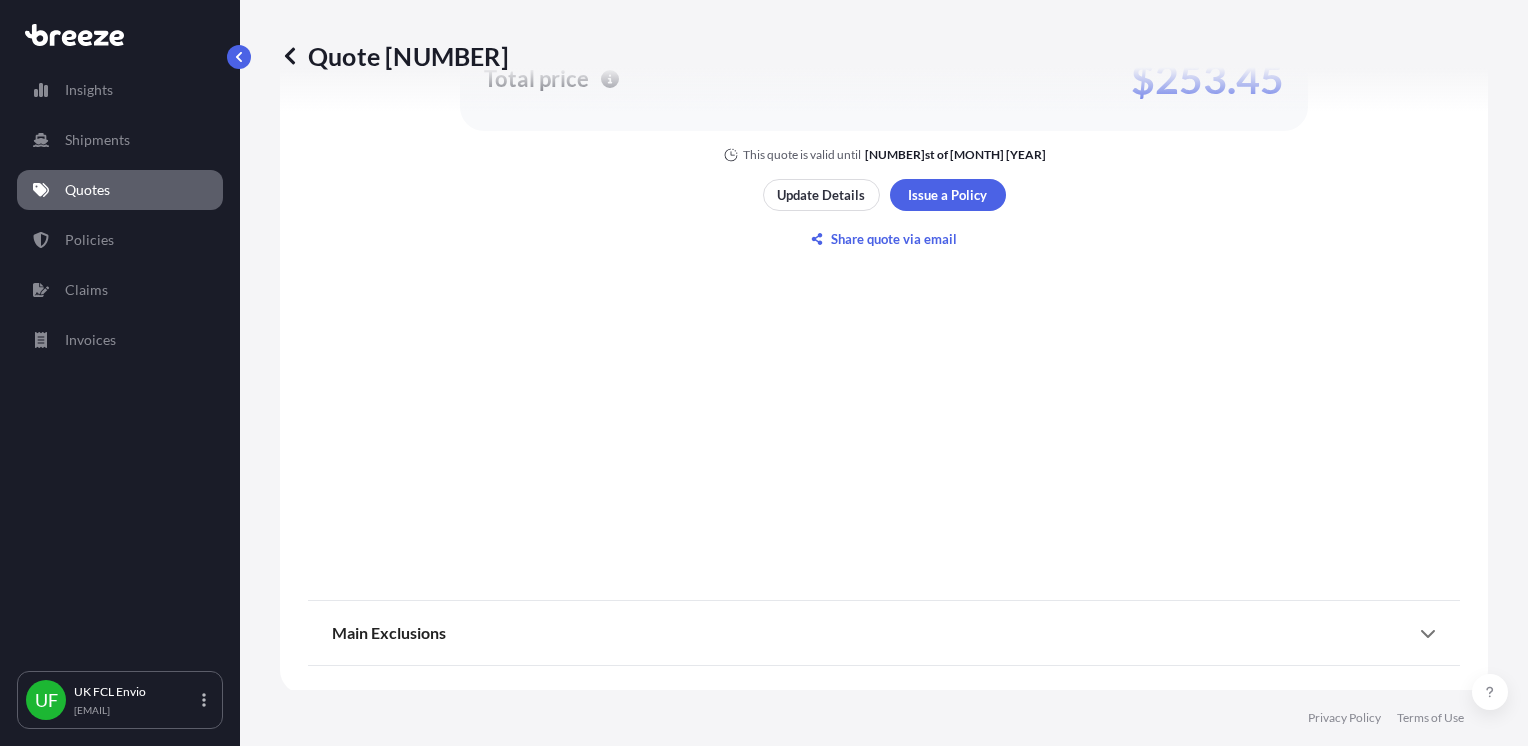 click on "Main Exclusions" at bounding box center [884, 633] 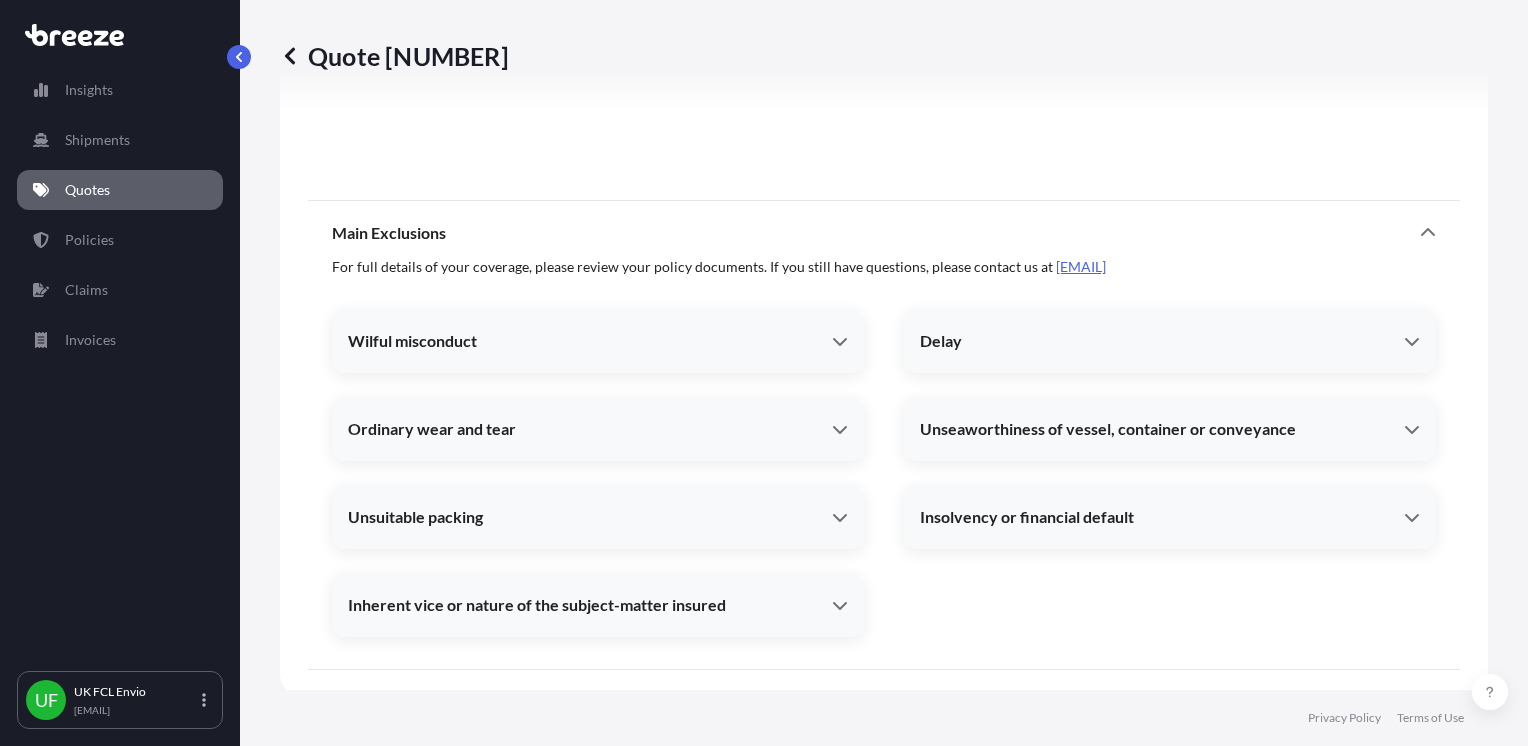 scroll, scrollTop: 1740, scrollLeft: 0, axis: vertical 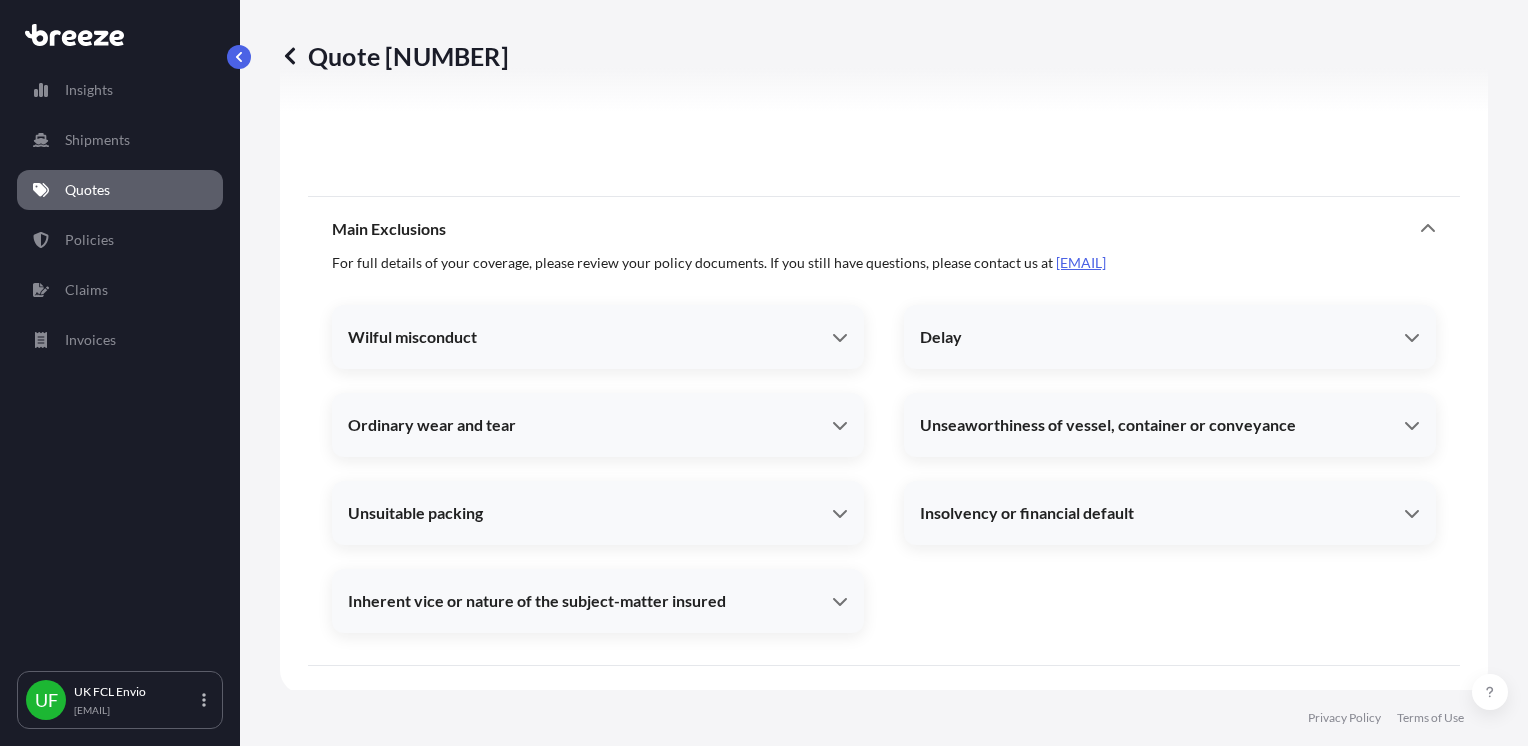 click on "Wilful misconduct" at bounding box center [590, 337] 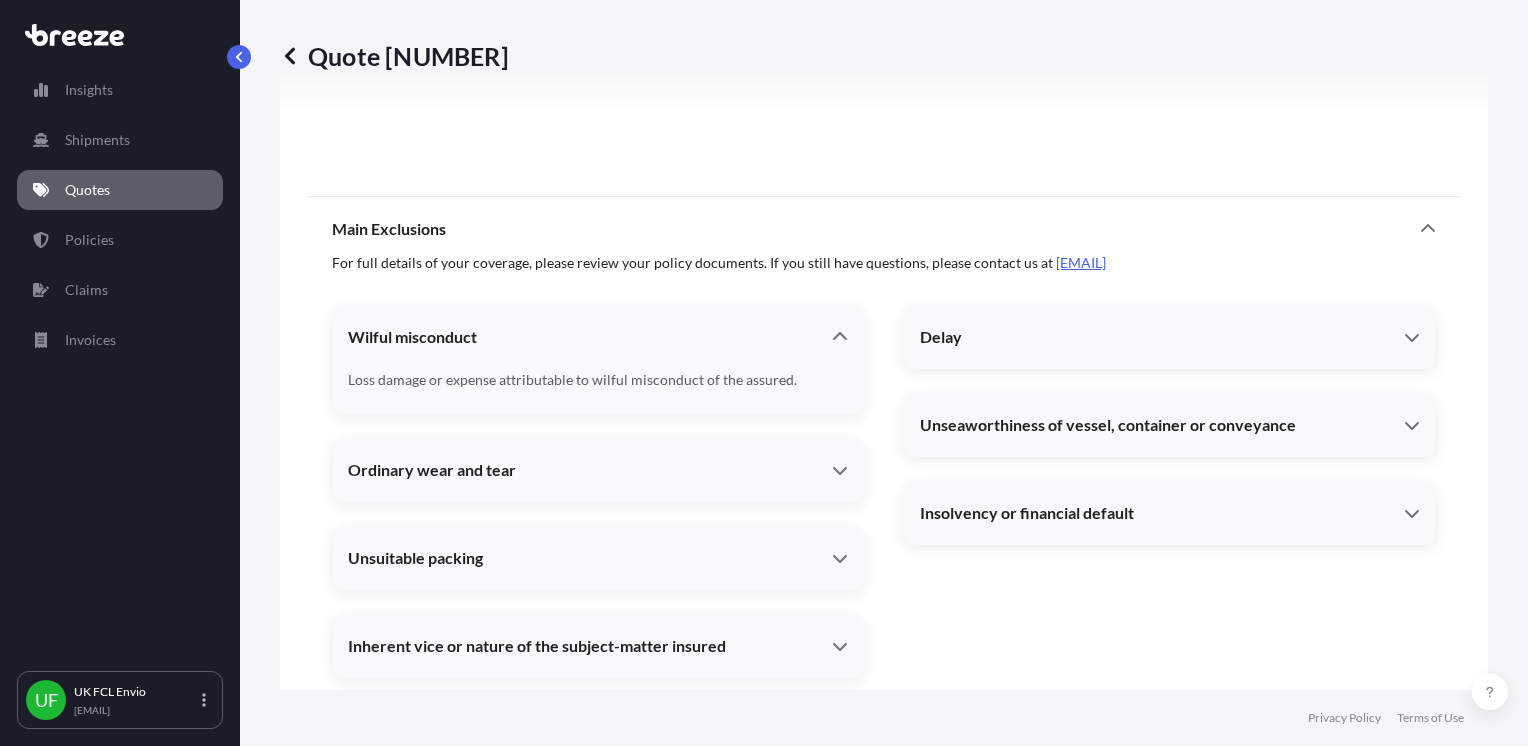 click on "Ordinary wear and tear" at bounding box center (598, 470) 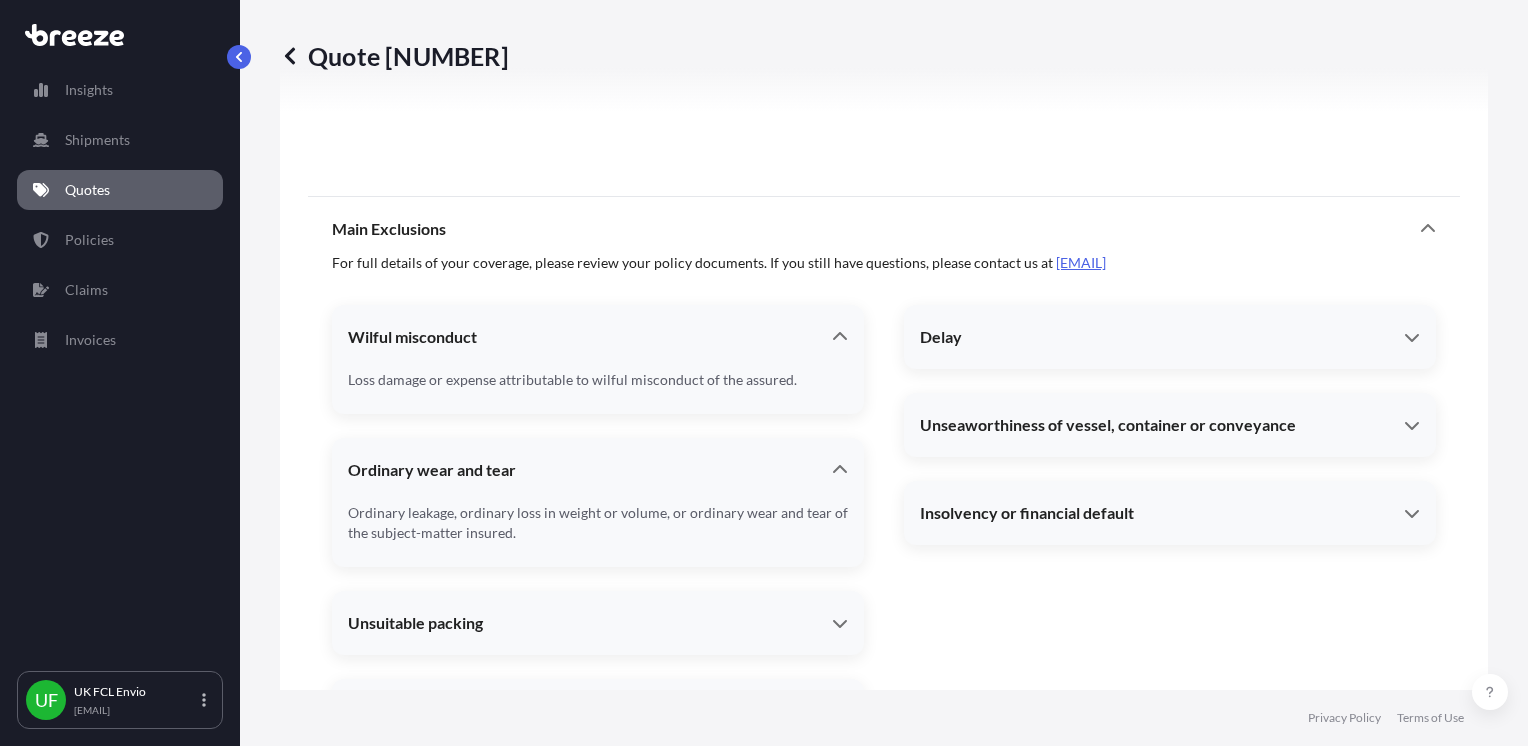 click on "Unsuitable packing Loss damage or expense caused by insufficiency or unsuitability of packing or preparation of the subject-matter insured to withstand the ordinary incidents of the insured transit where such packing or preparation is carried out by the Assured or their employees or prior to the attachment of this insurance (for the purpose of these Clauses “packing” shall be deemed to include stowage in a container and “employees” shall not include independent contractors)." at bounding box center (598, 623) 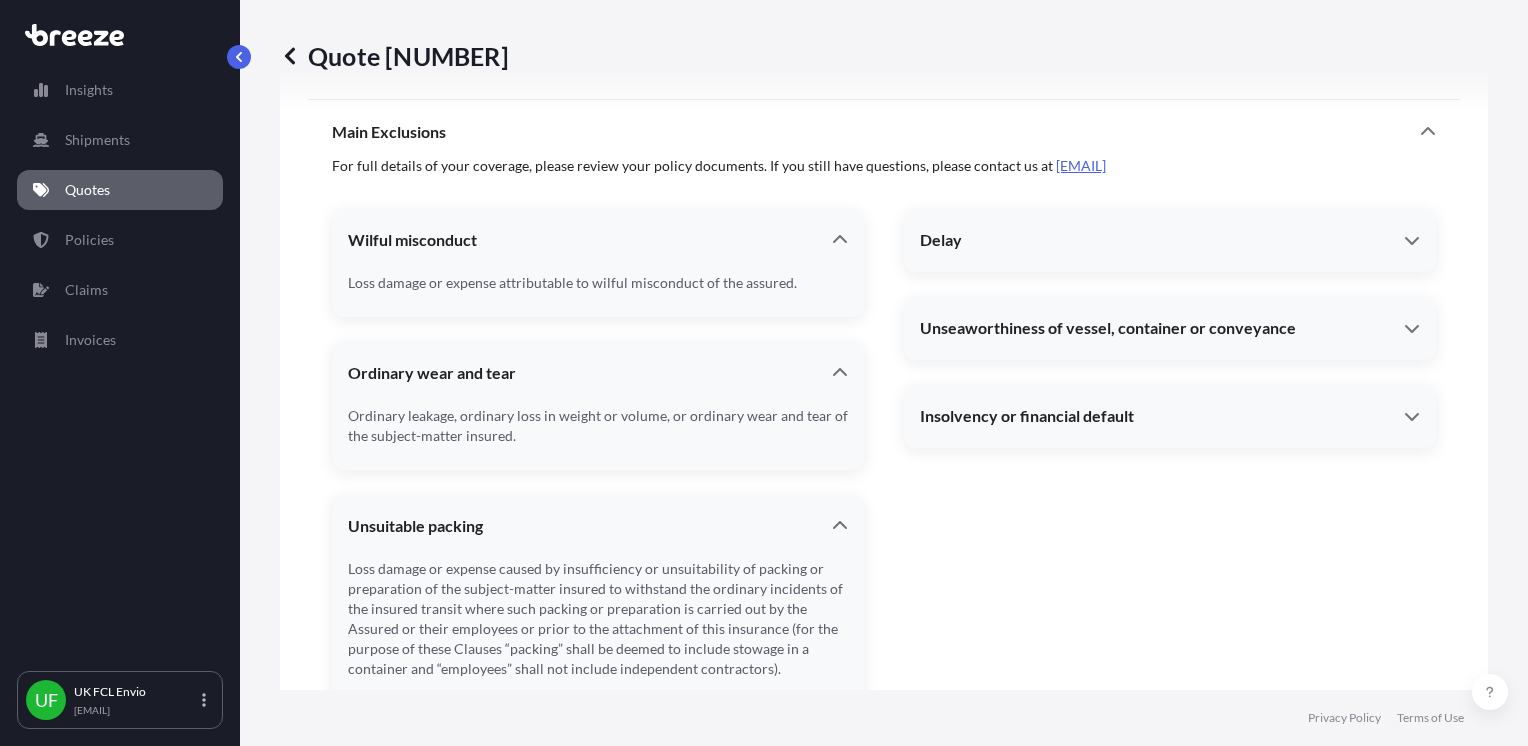 scroll, scrollTop: 1940, scrollLeft: 0, axis: vertical 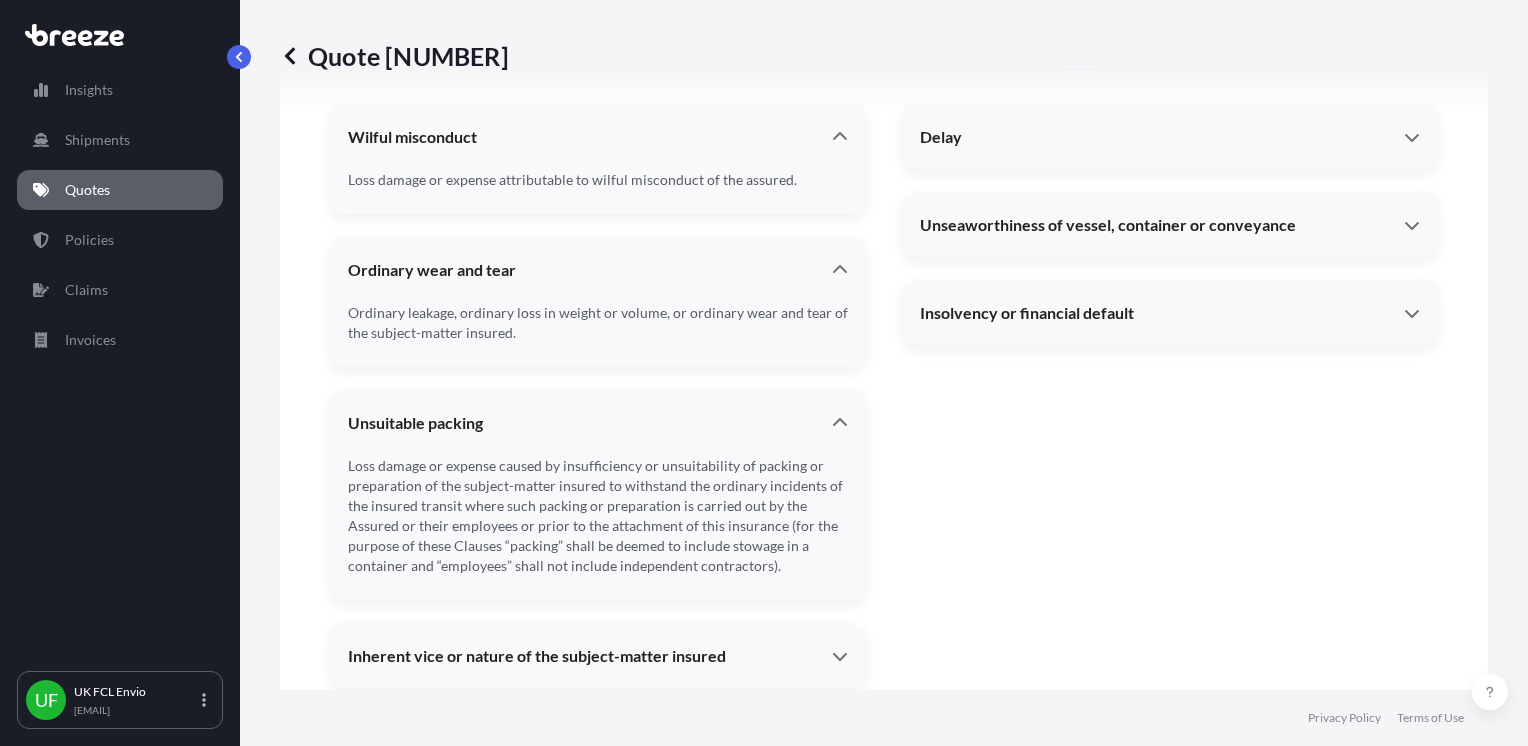 click on "Inherent vice or nature of the subject-matter insured Loss damage or expense caused by inherent vice or nature of the subject-matter insured." at bounding box center (598, 656) 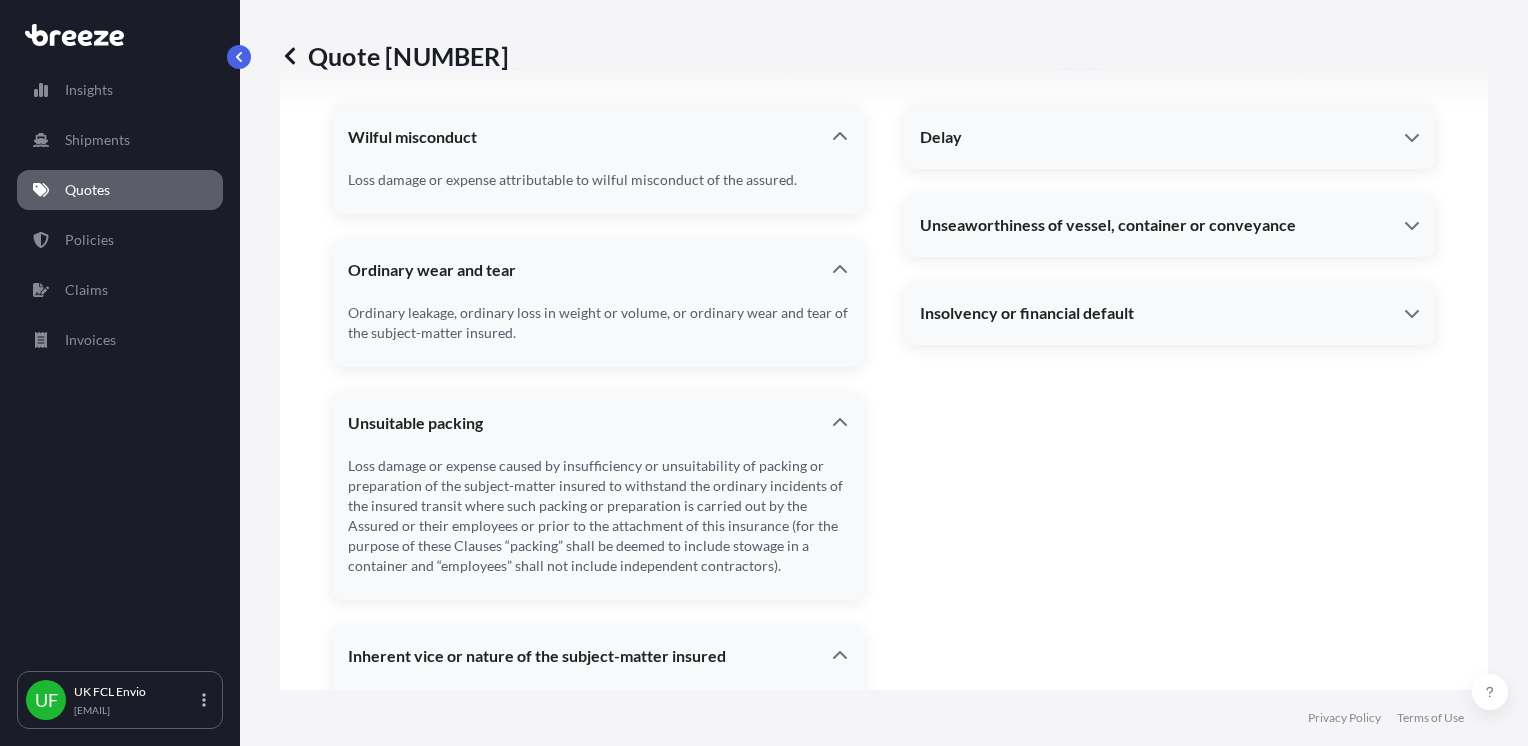 click on "Insolvency or financial default" at bounding box center (1170, 313) 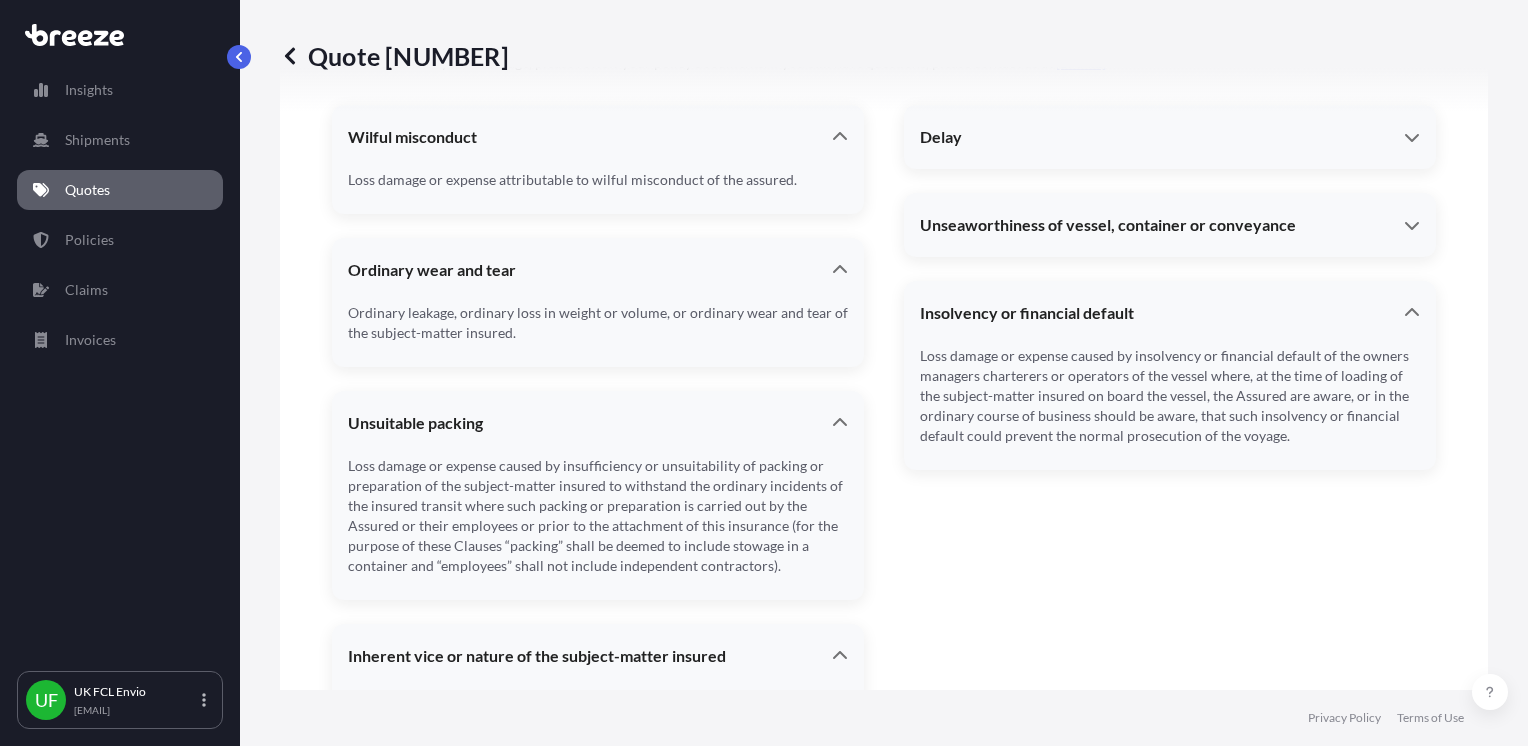 click on "Unseaworthiness of vessel, container or conveyance" at bounding box center [1170, 225] 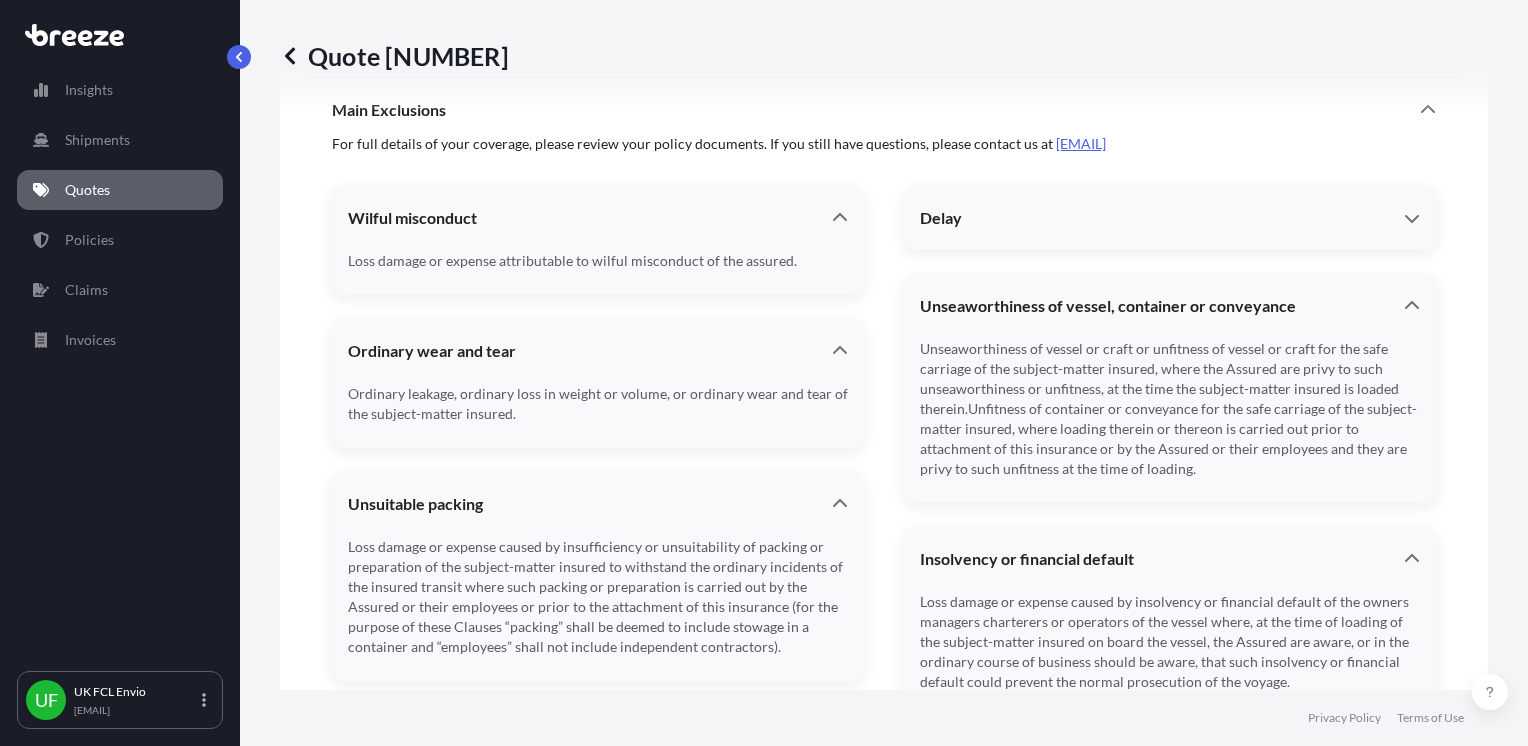 scroll, scrollTop: 1740, scrollLeft: 0, axis: vertical 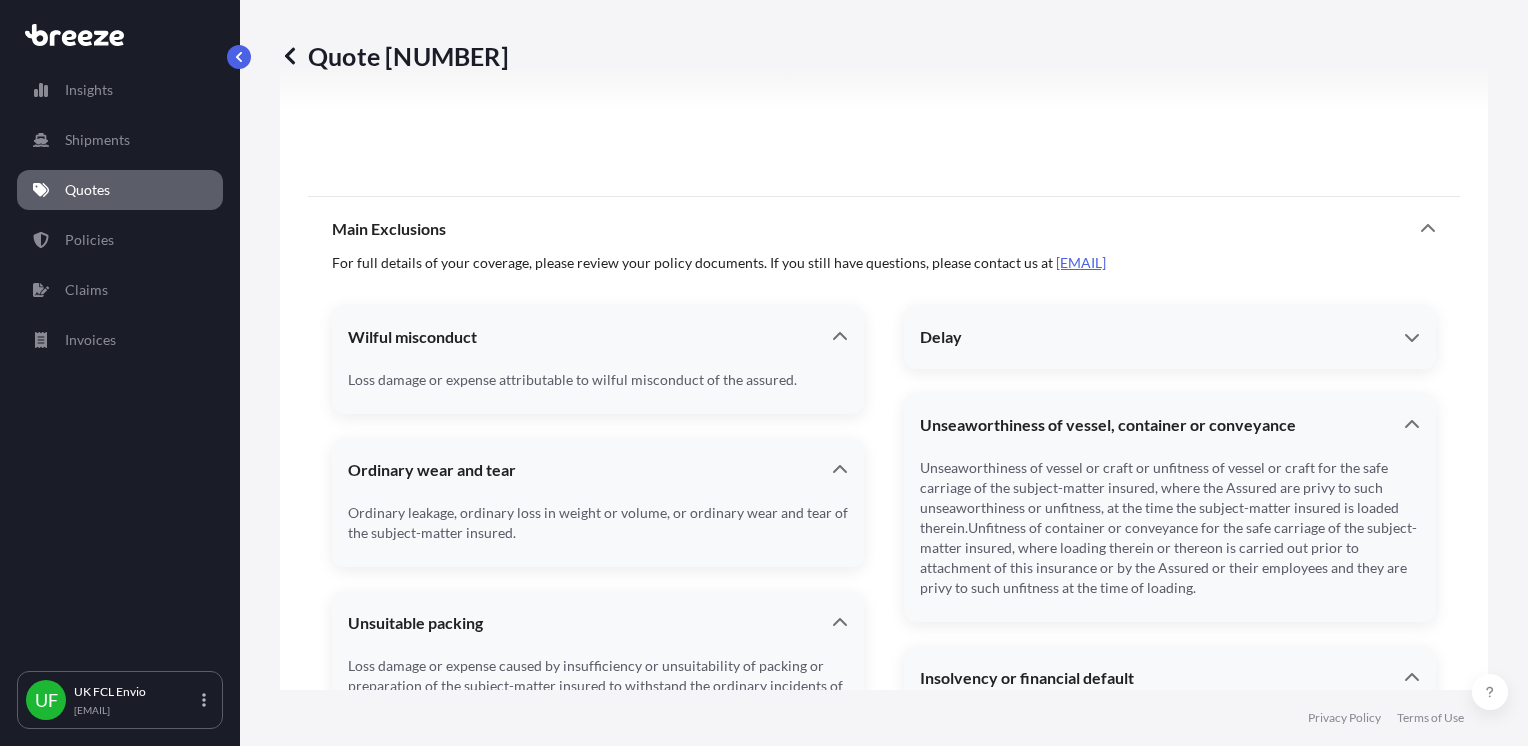 click on "Delay" at bounding box center (1170, 337) 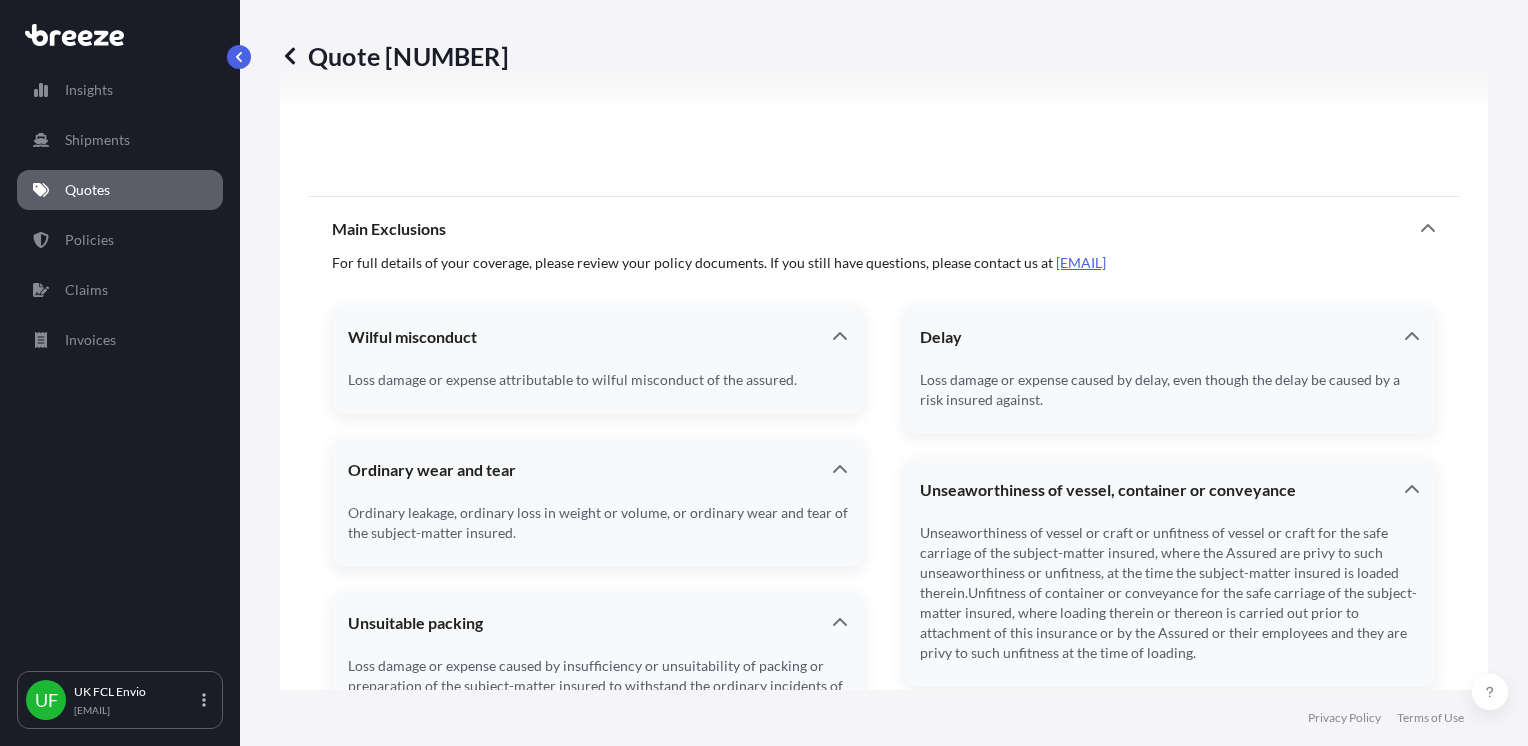 drag, startPoint x: 340, startPoint y: 332, endPoint x: 752, endPoint y: 390, distance: 416.0625 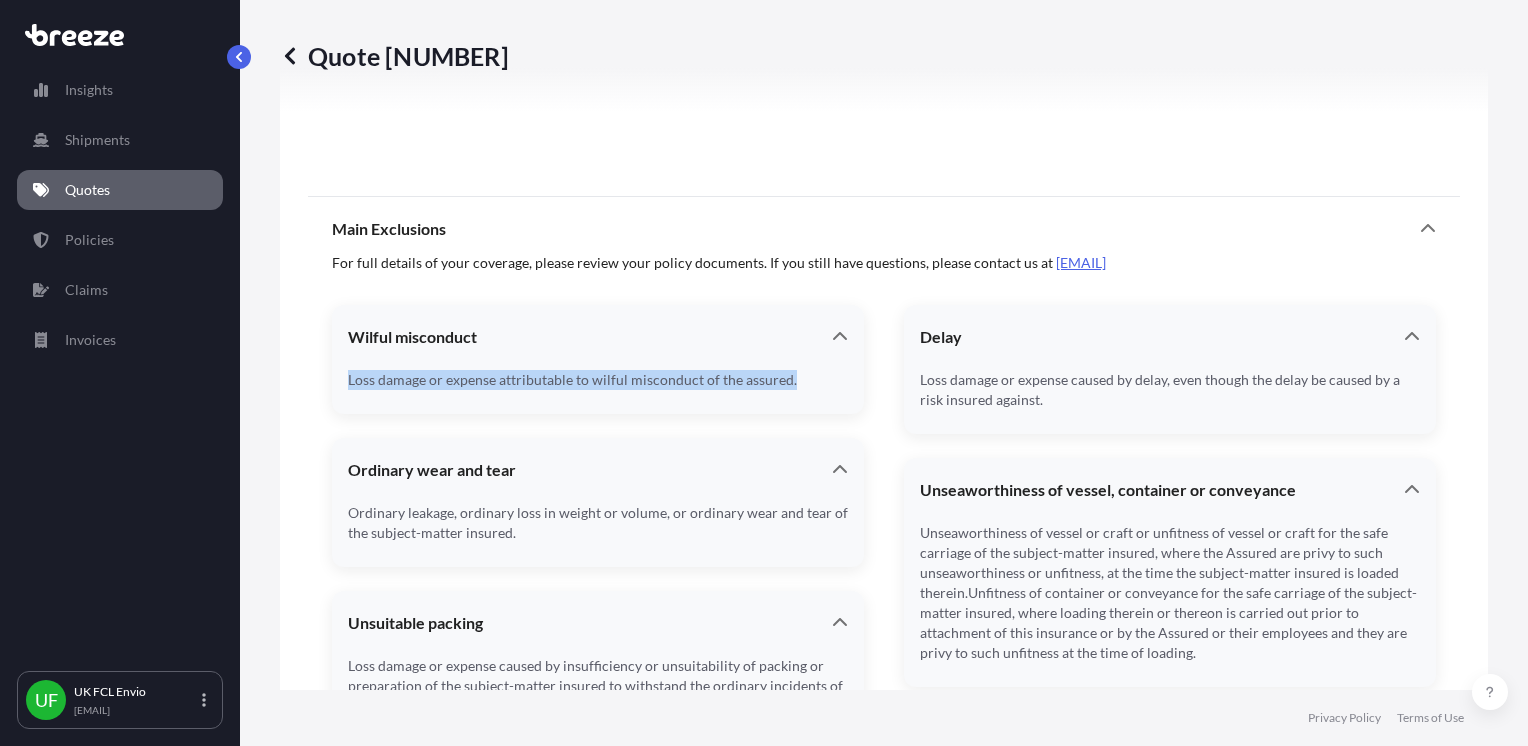 drag, startPoint x: 806, startPoint y: 376, endPoint x: 336, endPoint y: 323, distance: 472.97885 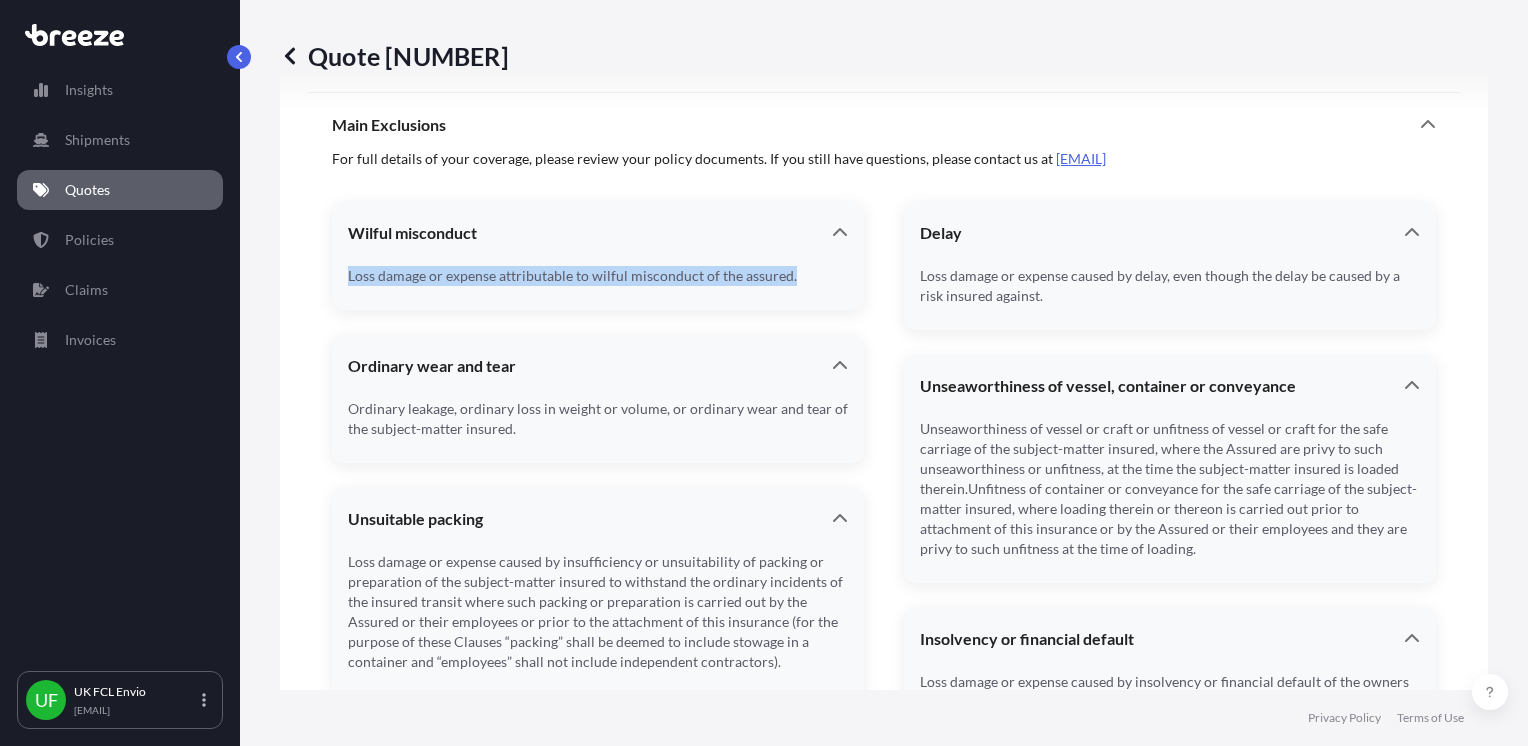 scroll, scrollTop: 1940, scrollLeft: 0, axis: vertical 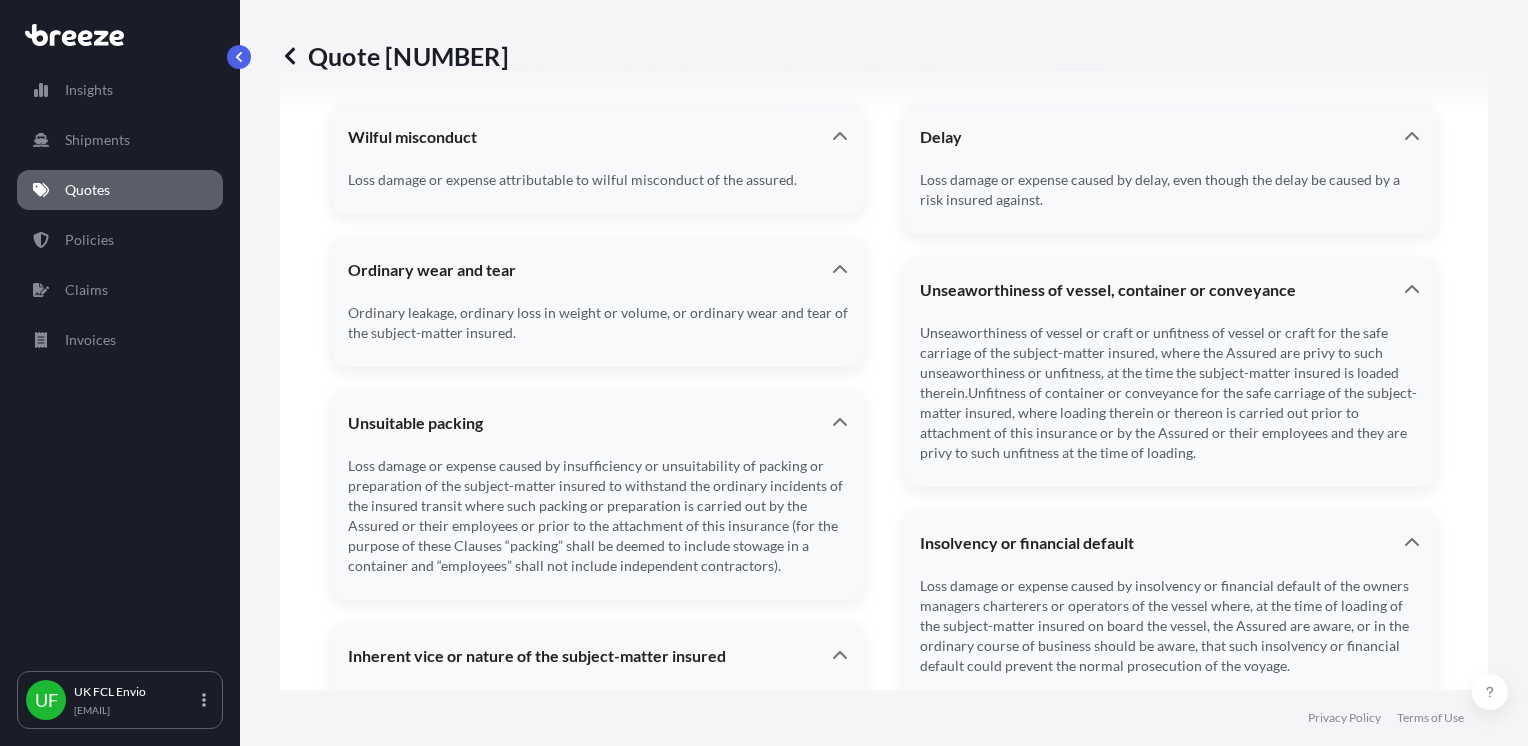 click on "Here's your insurance offer Commodity Category Electrical Machinery and Equipment Insured Value $ 126 , 727 . 26 Cargo Owner [COMPANY_NAME] Freight Cost :  £ 2 , 310 . 00 Place of Loading [CITY] Origin [ORIGIN_CODE] Destination [DESTINATION_CODE] Total price $253.45 This quote is valid until 31st of [MONTH] [YEAR] Update Details Issue a Policy Share quote via email Main Exclusions For full details of your coverage, please review your policy documents. If you still have questions, please contact us at   [EMAIL] Wilful misconduct Loss damage or expense attributable to wilful misconduct of the assured. Ordinary wear and tear Ordinary leakage, ordinary loss in weight or volume, or ordinary wear and tear of the subject-matter insured. Unsuitable packing Inherent vice or nature of the subject-matter insured Loss damage or expense caused by inherent vice or nature of the subject-matter insured. Delay Loss damage or expense caused by delay, even though the delay be caused by a risk insured against." at bounding box center (884, -172) 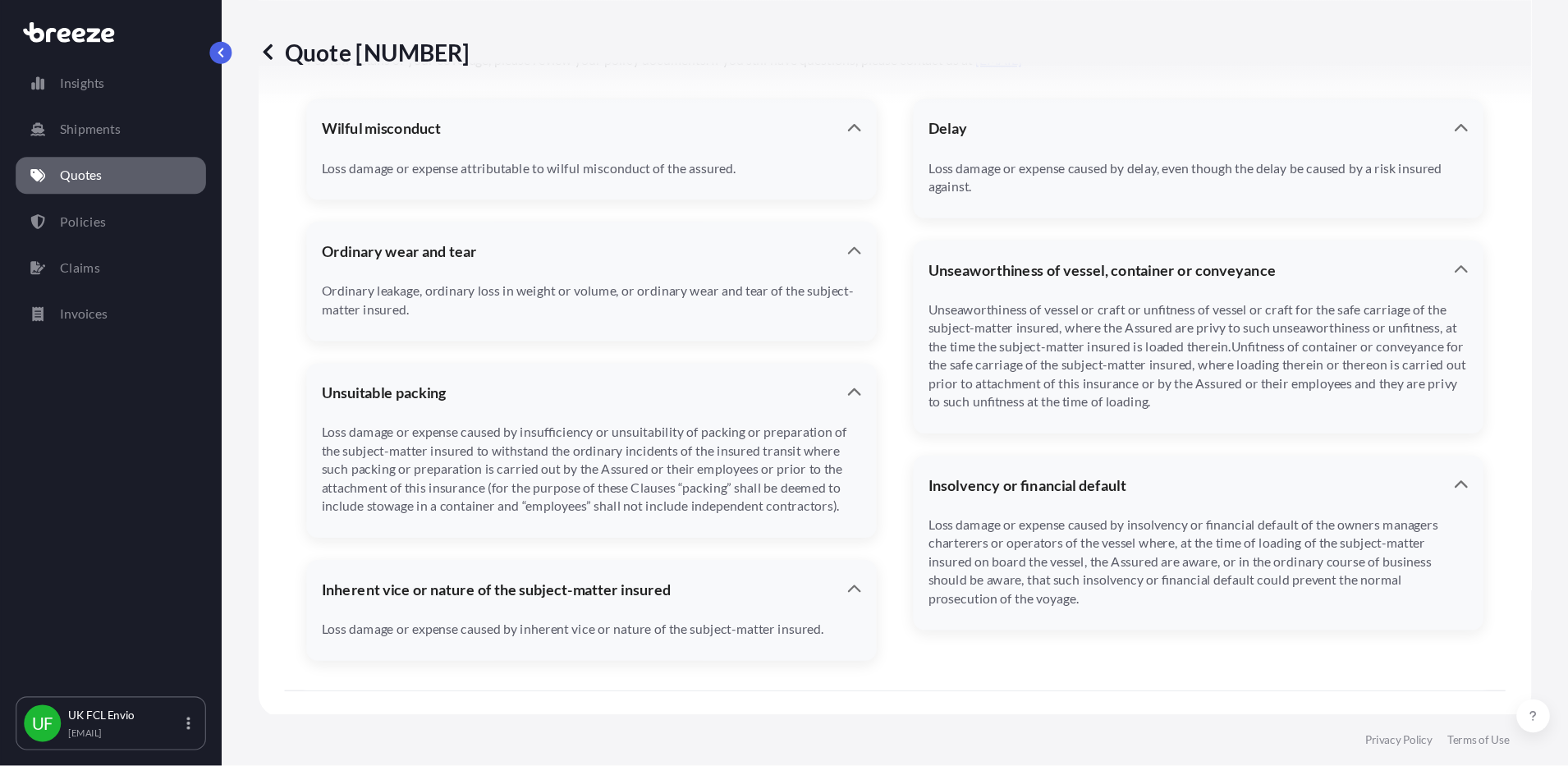 scroll, scrollTop: 1492, scrollLeft: 0, axis: vertical 